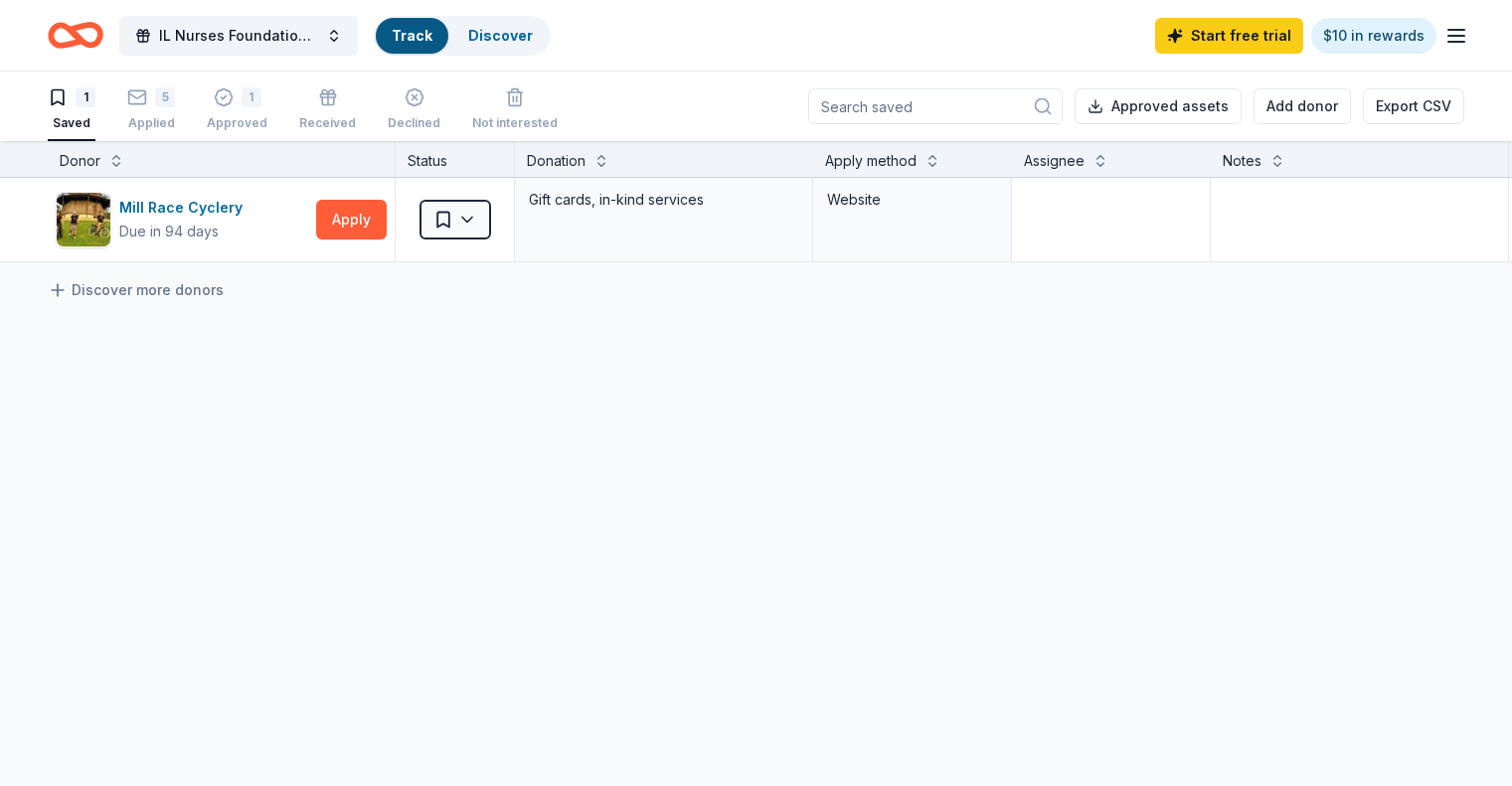 scroll, scrollTop: 0, scrollLeft: 0, axis: both 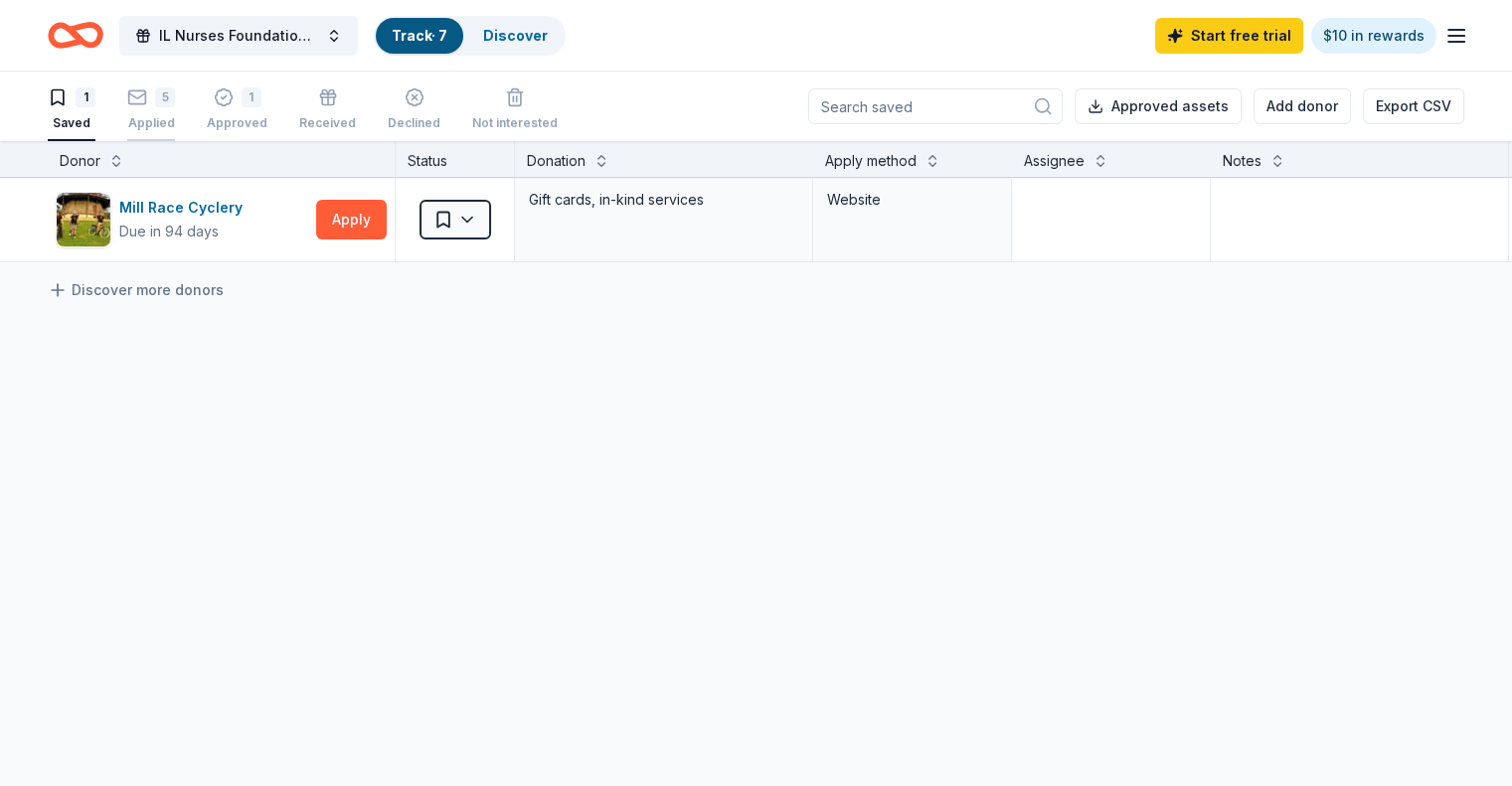 click on "5 Applied" at bounding box center (151, 109) 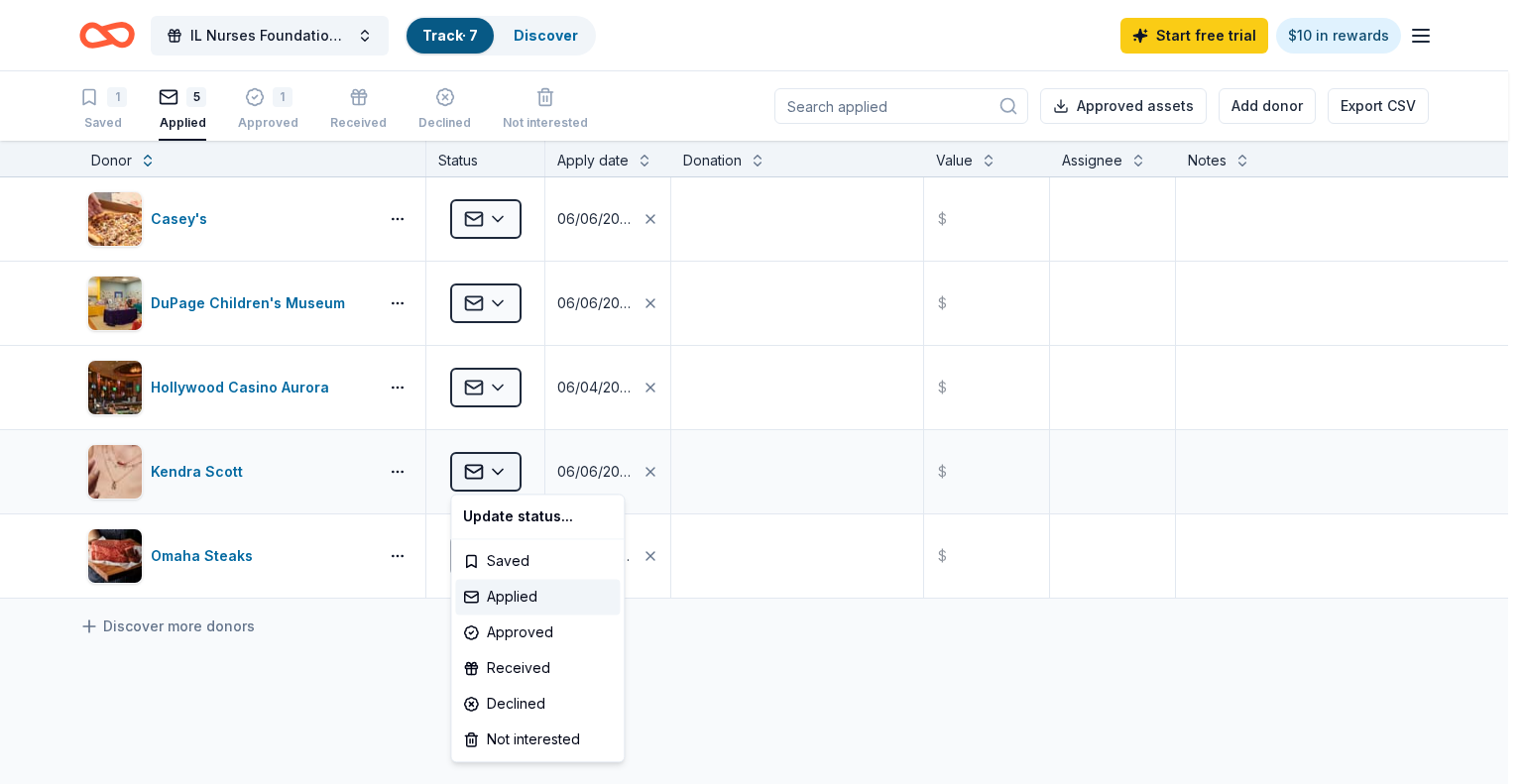 click on "IL Nurses Foundation Holiday Gala & Fundraiser Track  · 7 Discover Start free  trial $10 in rewards 1 Saved 5 Applied 1 Approved Received Declined Not interested  Approved assets Add donor Export CSV Donor Status Apply date Donation Value Assignee Notes Casey's Applied 06/06/2025 $ DuPage Children's Museum Applied 06/06/2025 $ Hollywood Casino Aurora Applied 06/04/2025 $ Kendra Scott Applied 06/06/2025 $ Omaha Steaks  Applied 06/02/2025 $   Discover more donors Saved Update status... Saved Applied Approved Received Declined Not interested" at bounding box center (762, 392) 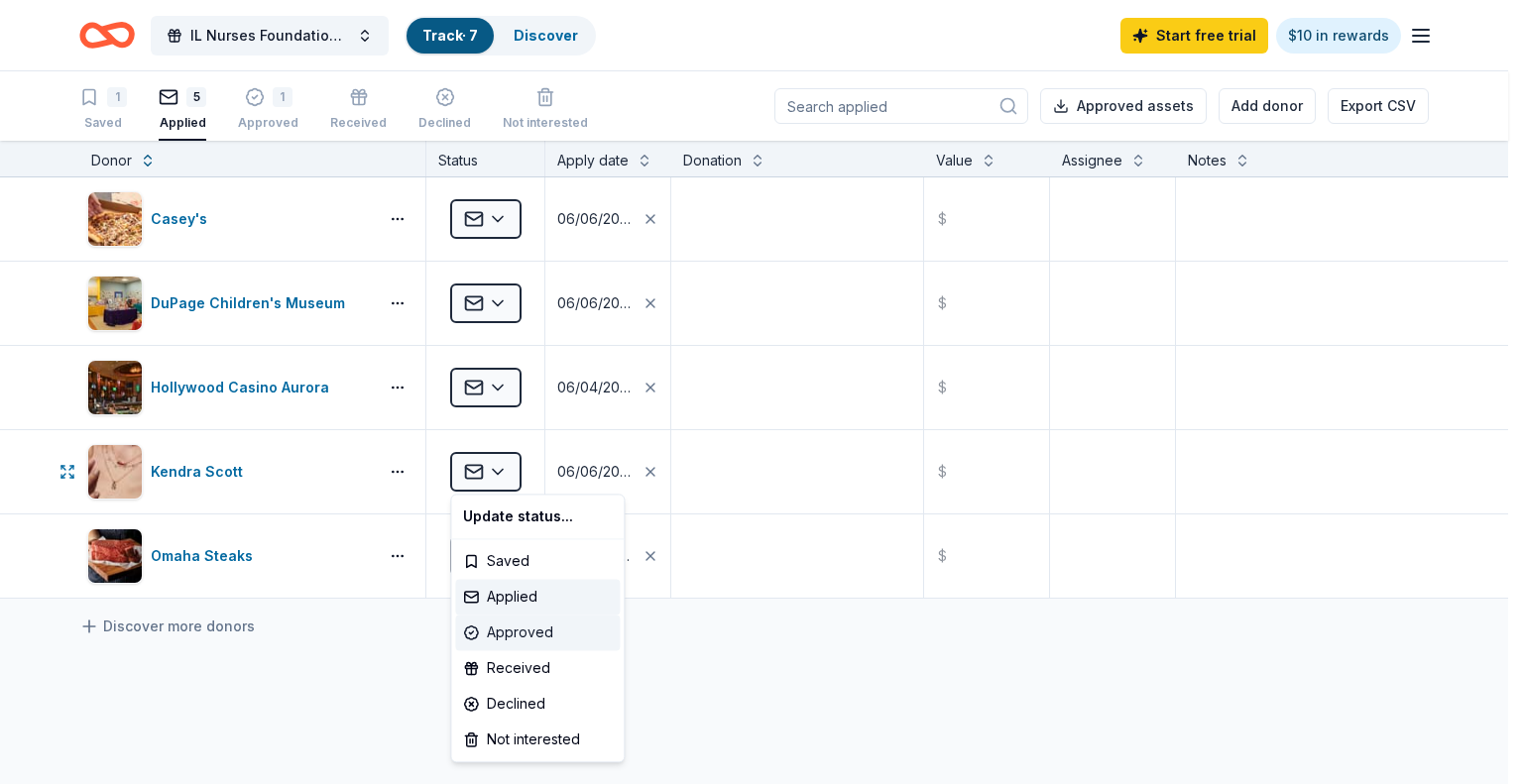 click on "Approved" at bounding box center [537, 632] 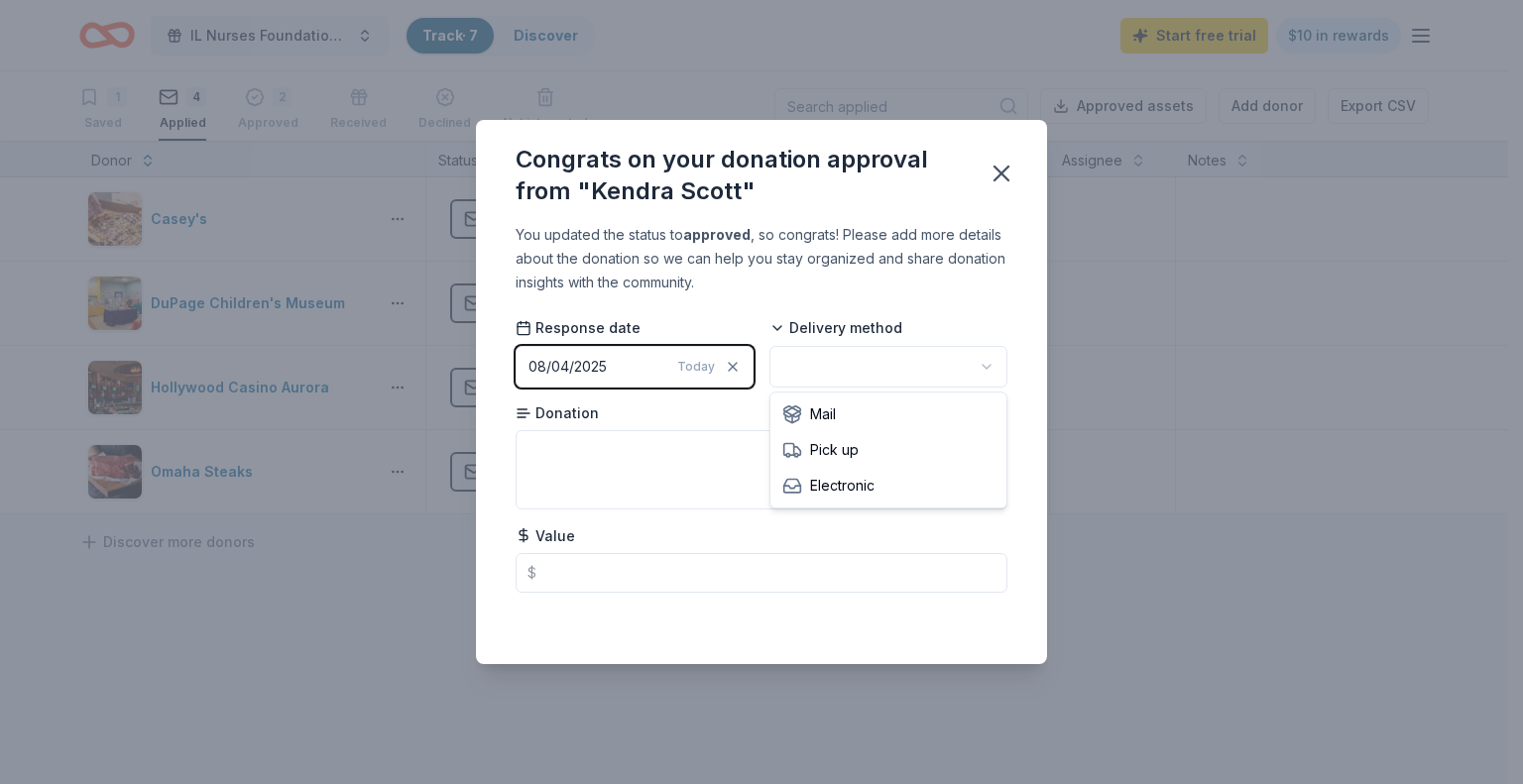 click on "IL Nurses Foundation Holiday Gala & Fundraiser Track  · 7 Discover Start free  trial $10 in rewards 1 Saved 4 Applied 2 Approved Received Declined Not interested  Approved assets Add donor Export CSV Donor Status Apply date Donation Value Assignee Notes Casey's Applied 06/06/2025 $ DuPage Children's Museum Applied 06/06/2025 $ Hollywood Casino Aurora Applied 06/04/2025 $ Omaha Steaks  Applied 06/02/2025 $   Discover more donors Saved Congrats on your donation approval from "Kendra Scott" You updated the status to  approved , so congrats! Please add more details about the donation so we can help you stay organized and share donation insights with the community. Response date 08/04/2025 Today Delivery method Donation Value $ Saved Mail Pick up Electronic" at bounding box center (762, 392) 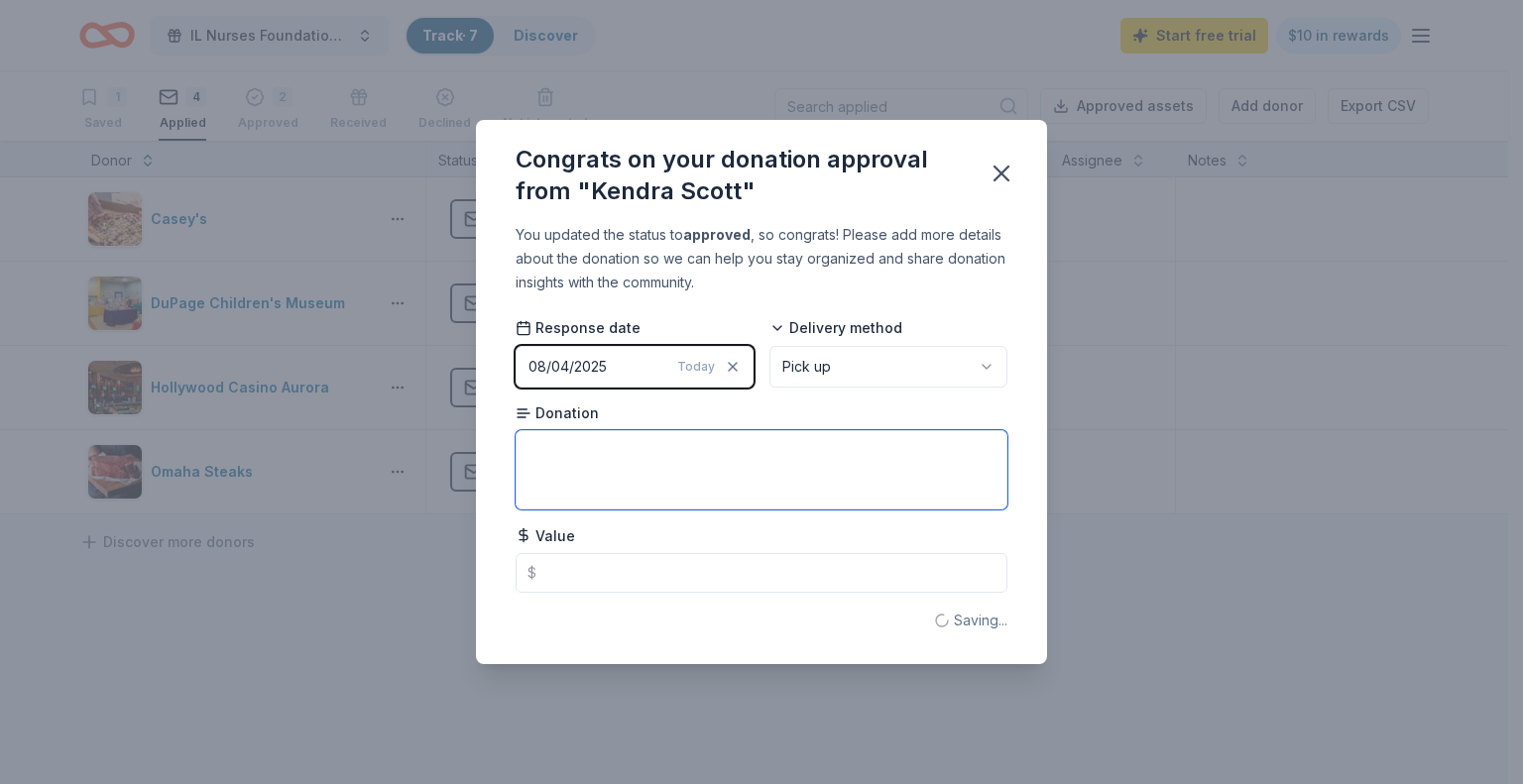 click at bounding box center (762, 470) 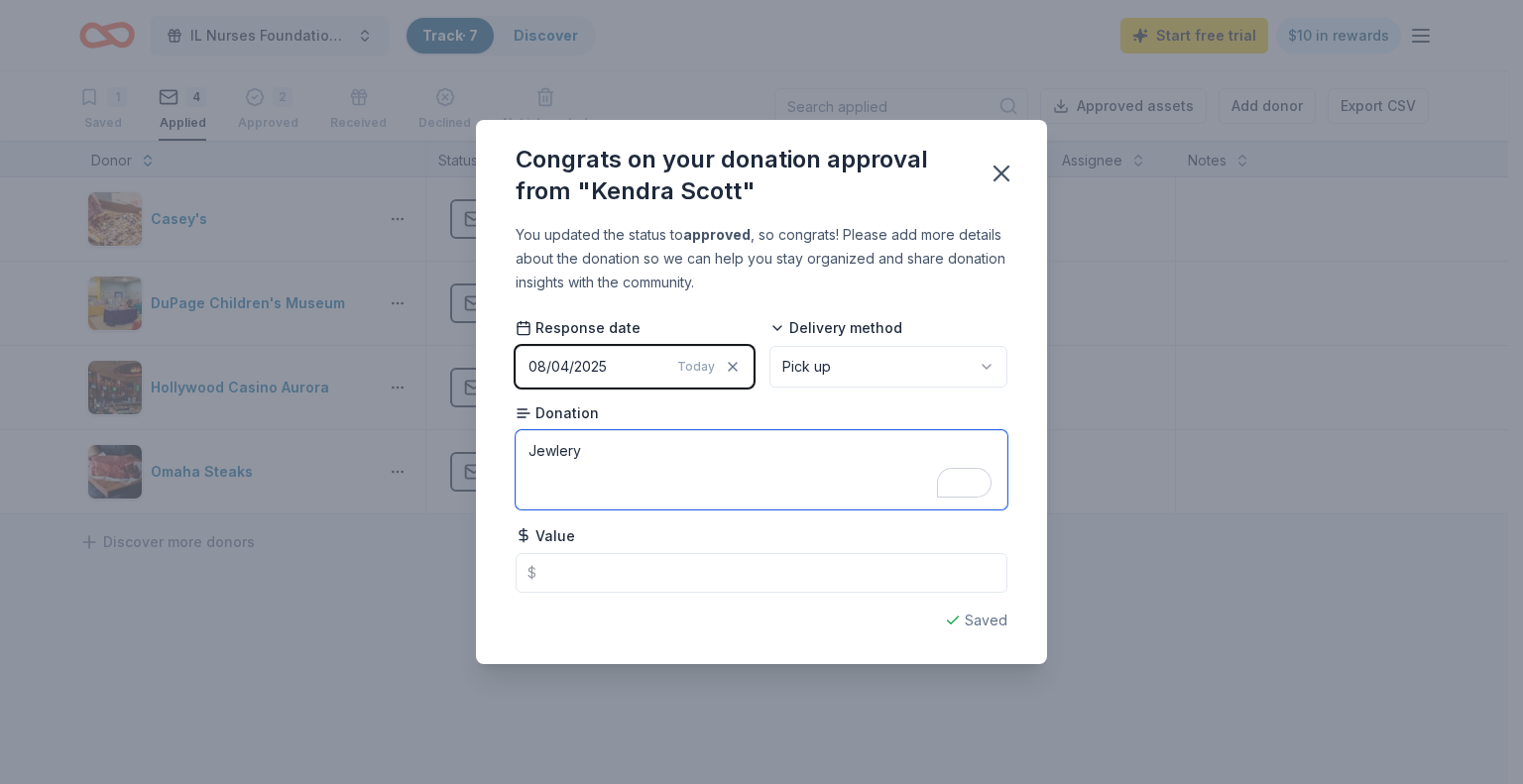 type on "Jewlery" 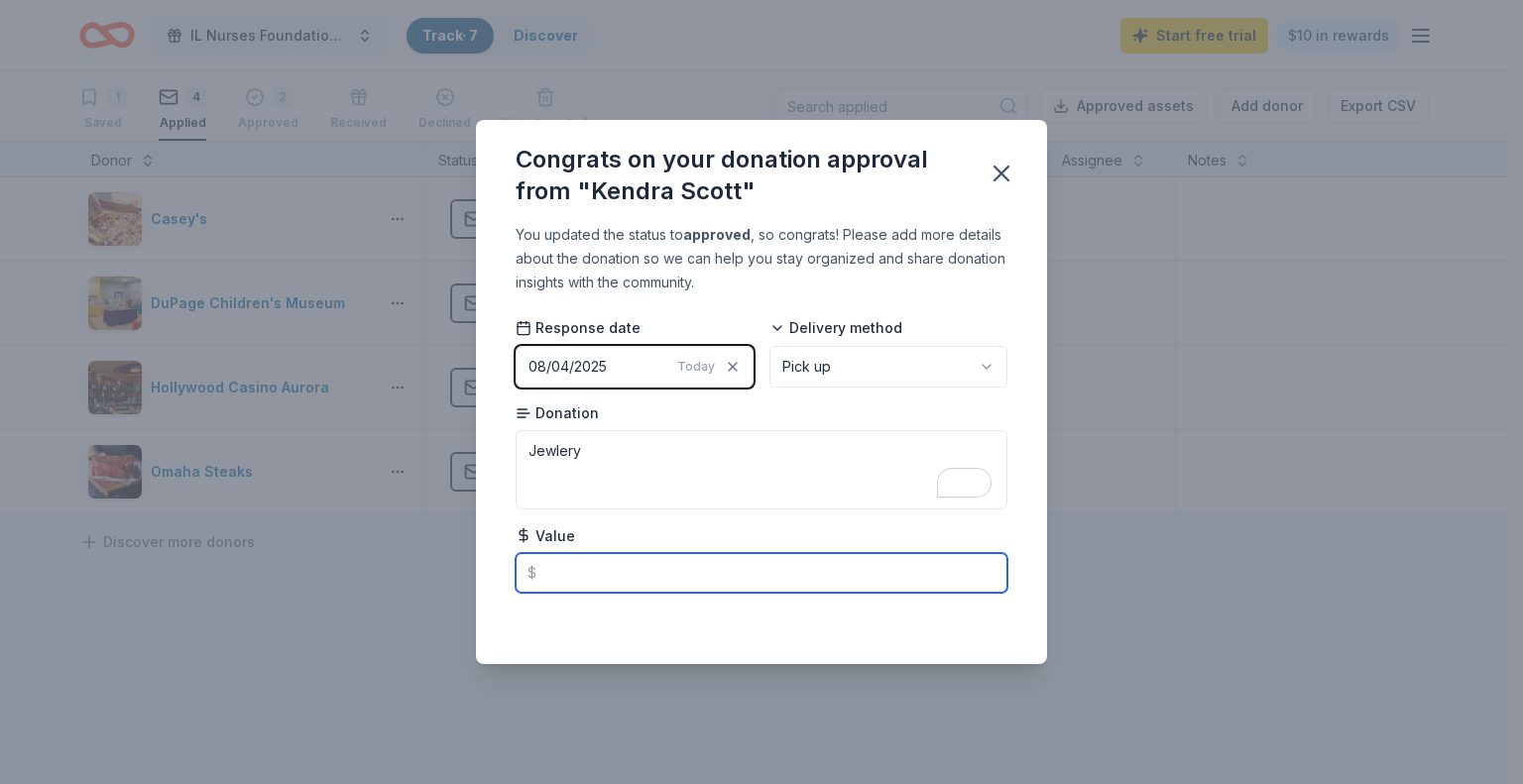 click at bounding box center [762, 573] 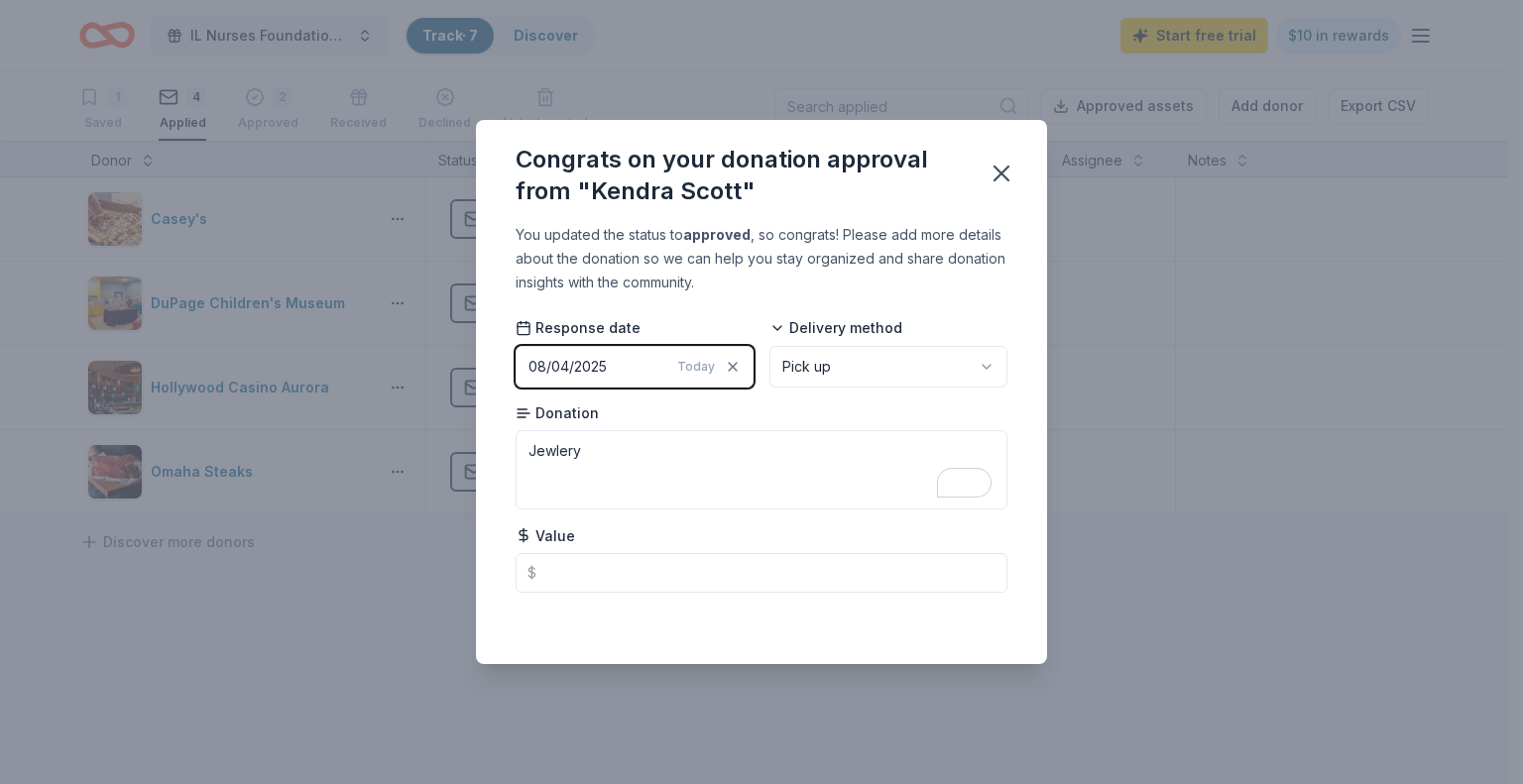 click on "Saved" at bounding box center [762, 620] 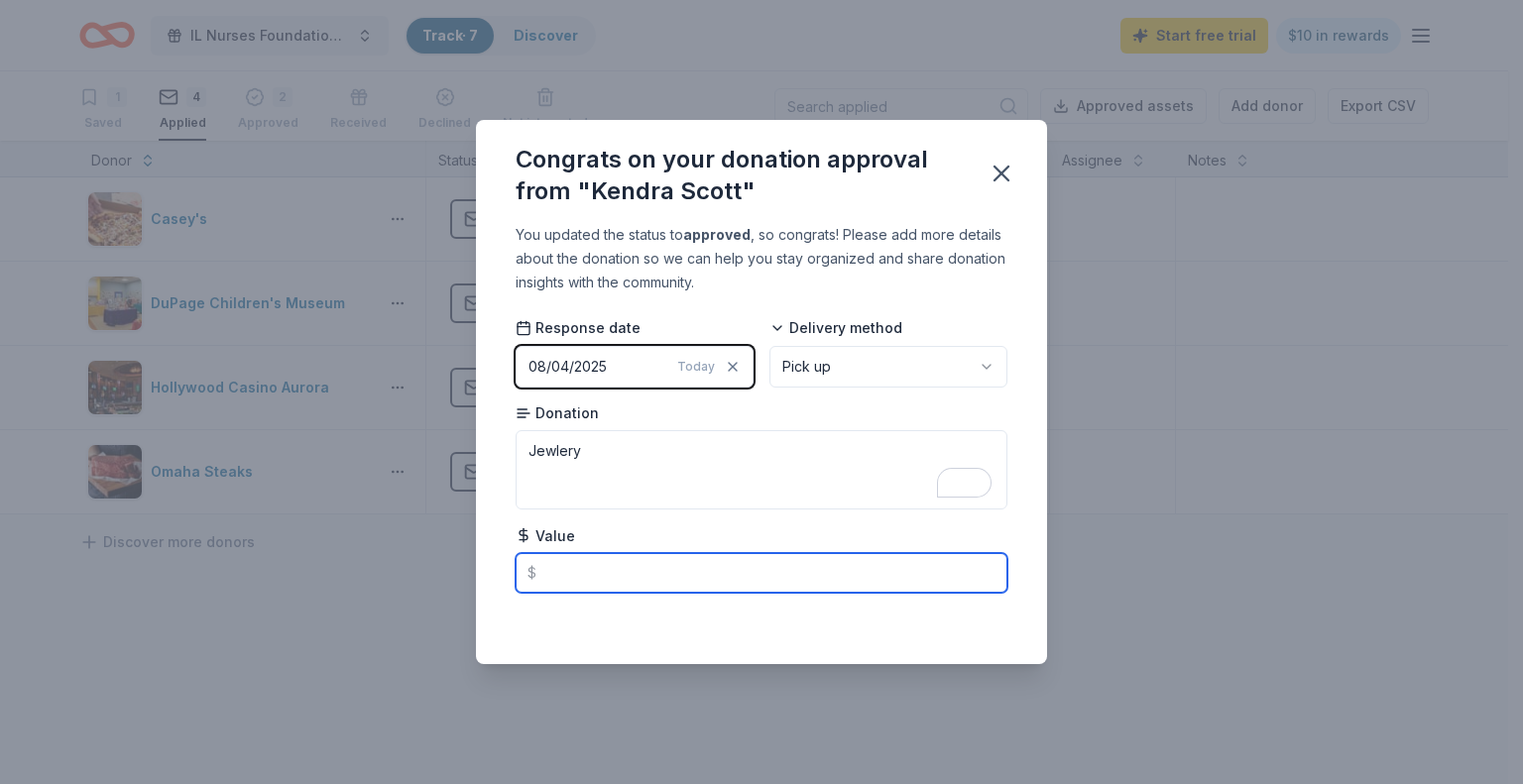 click at bounding box center [762, 573] 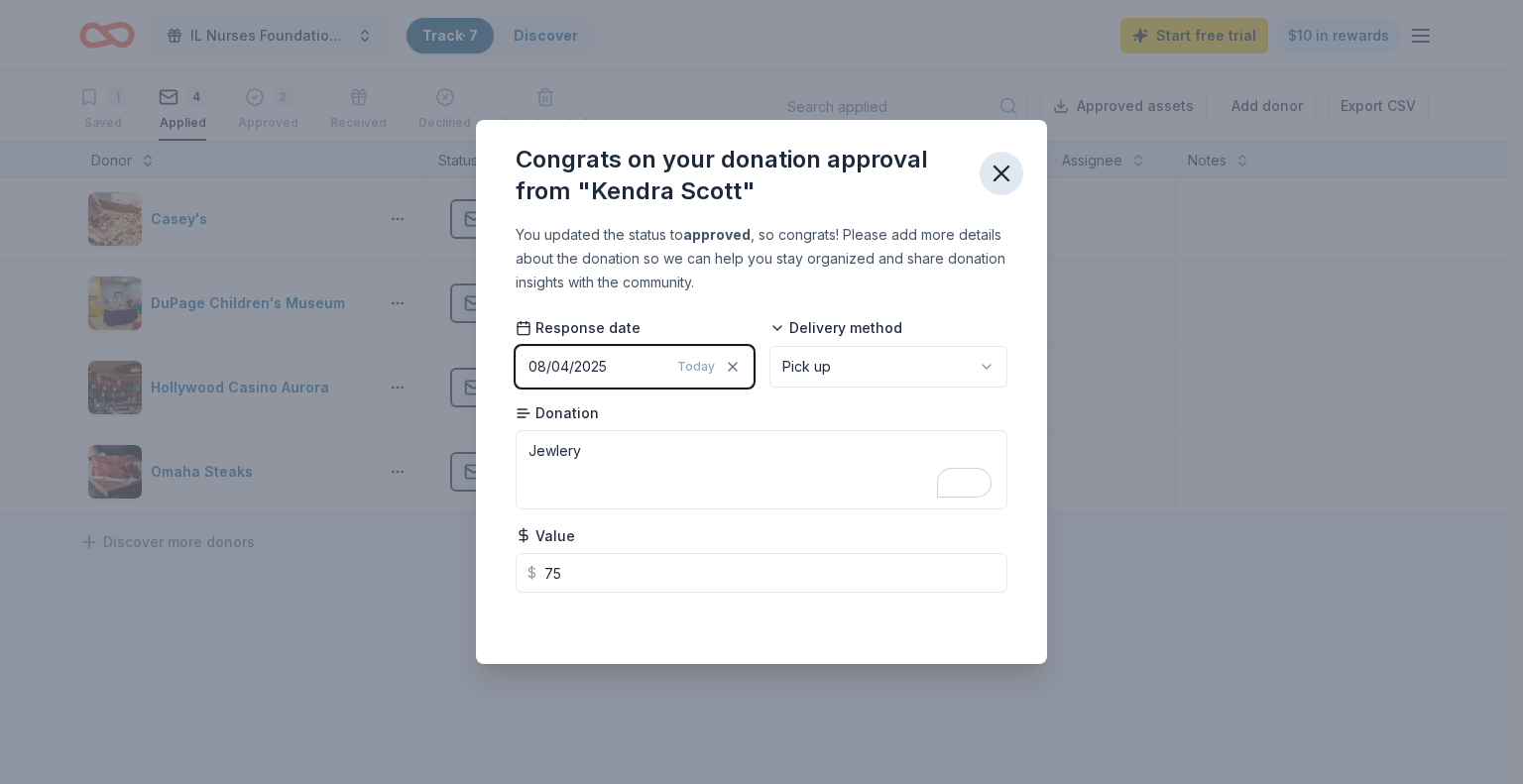 type on "75.00" 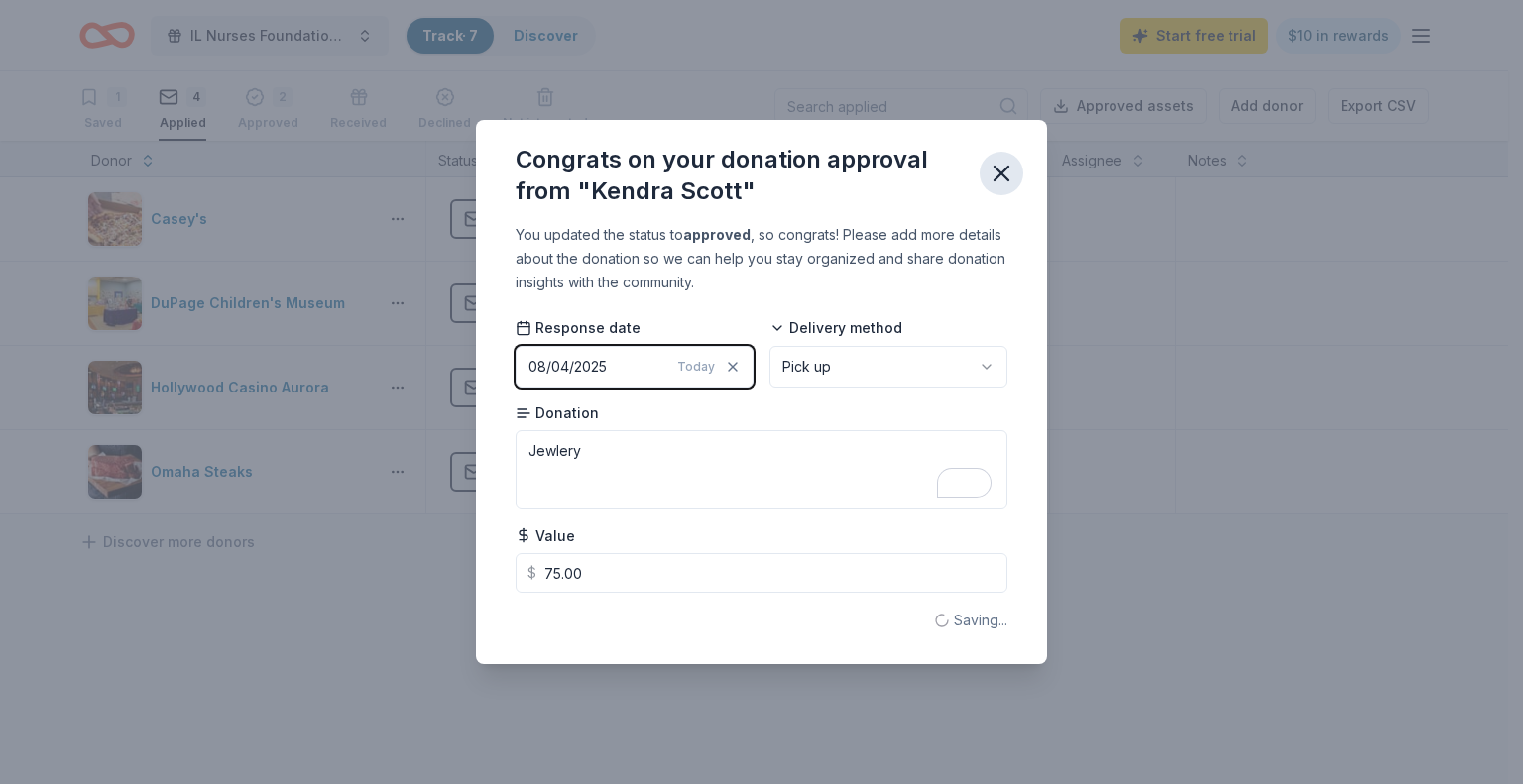 click 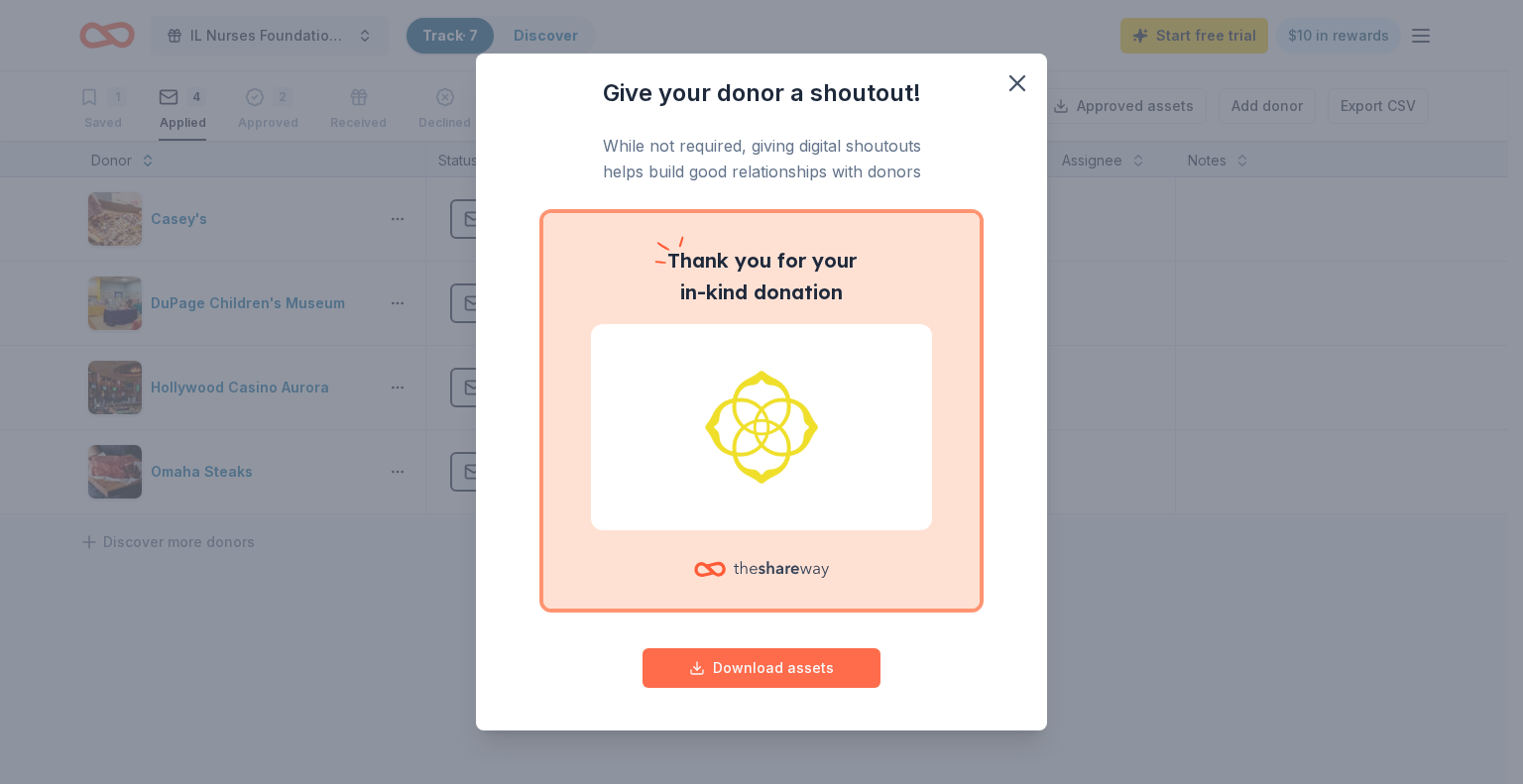 click on "Download assets" at bounding box center (762, 668) 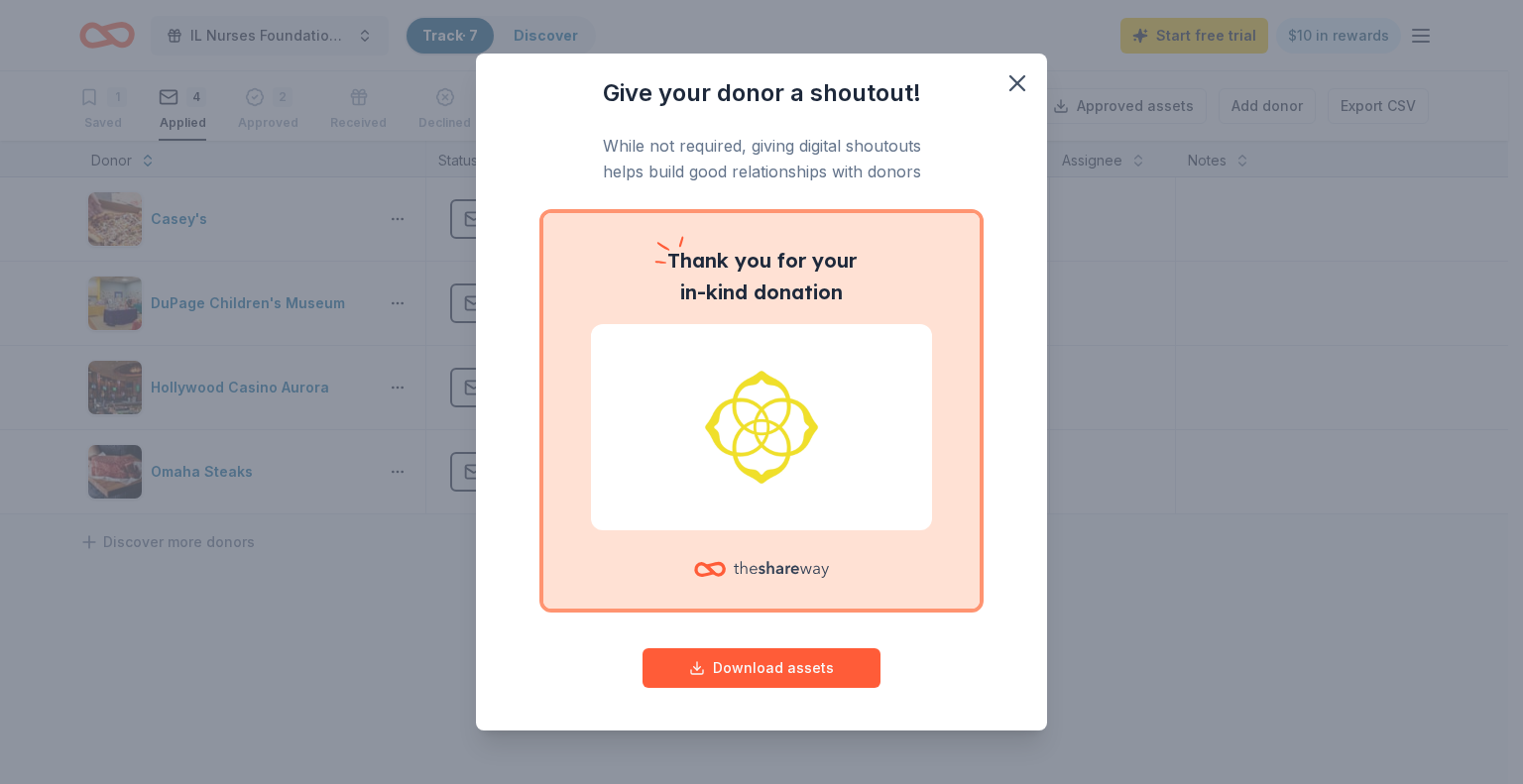 click at bounding box center (762, 427) 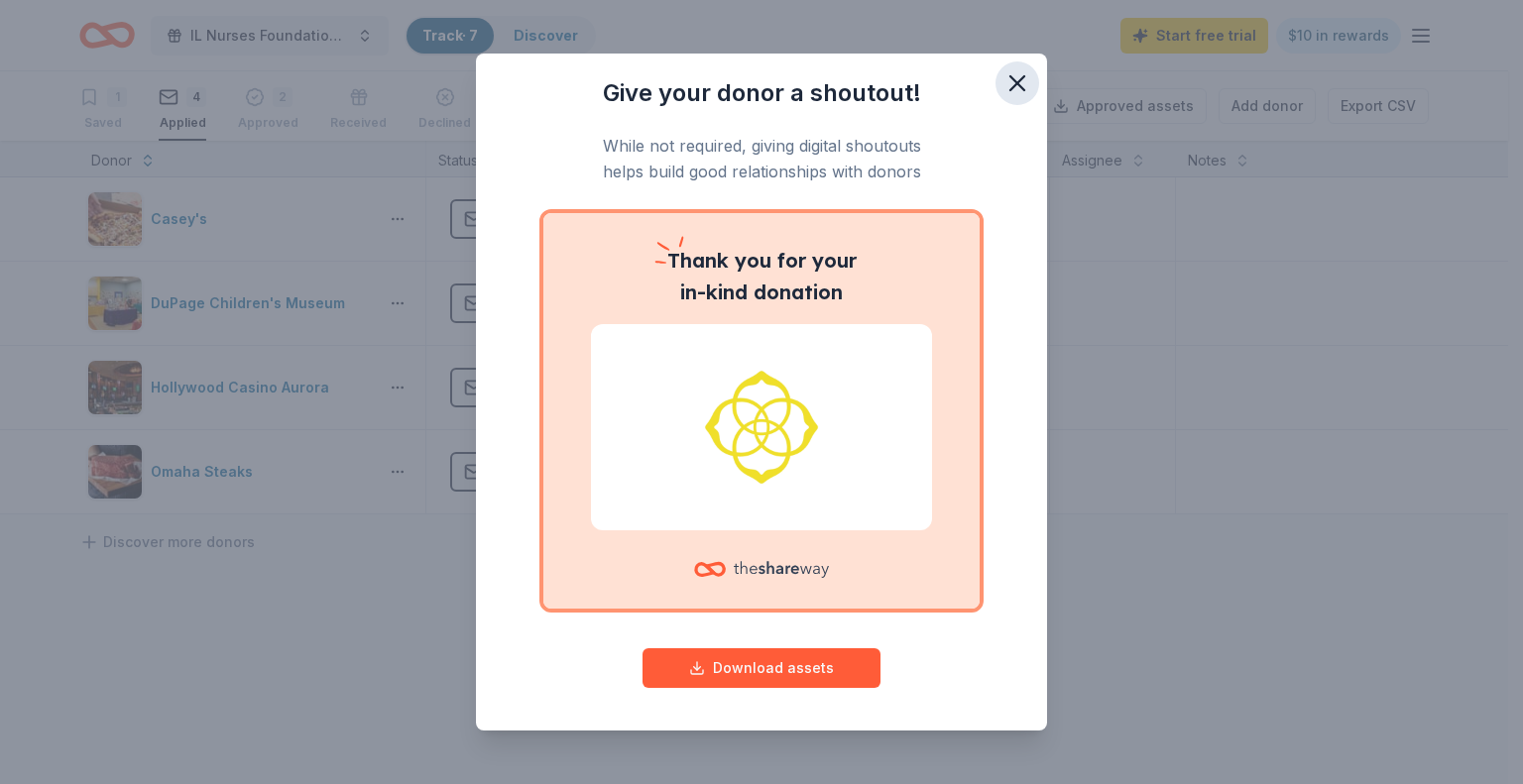 click 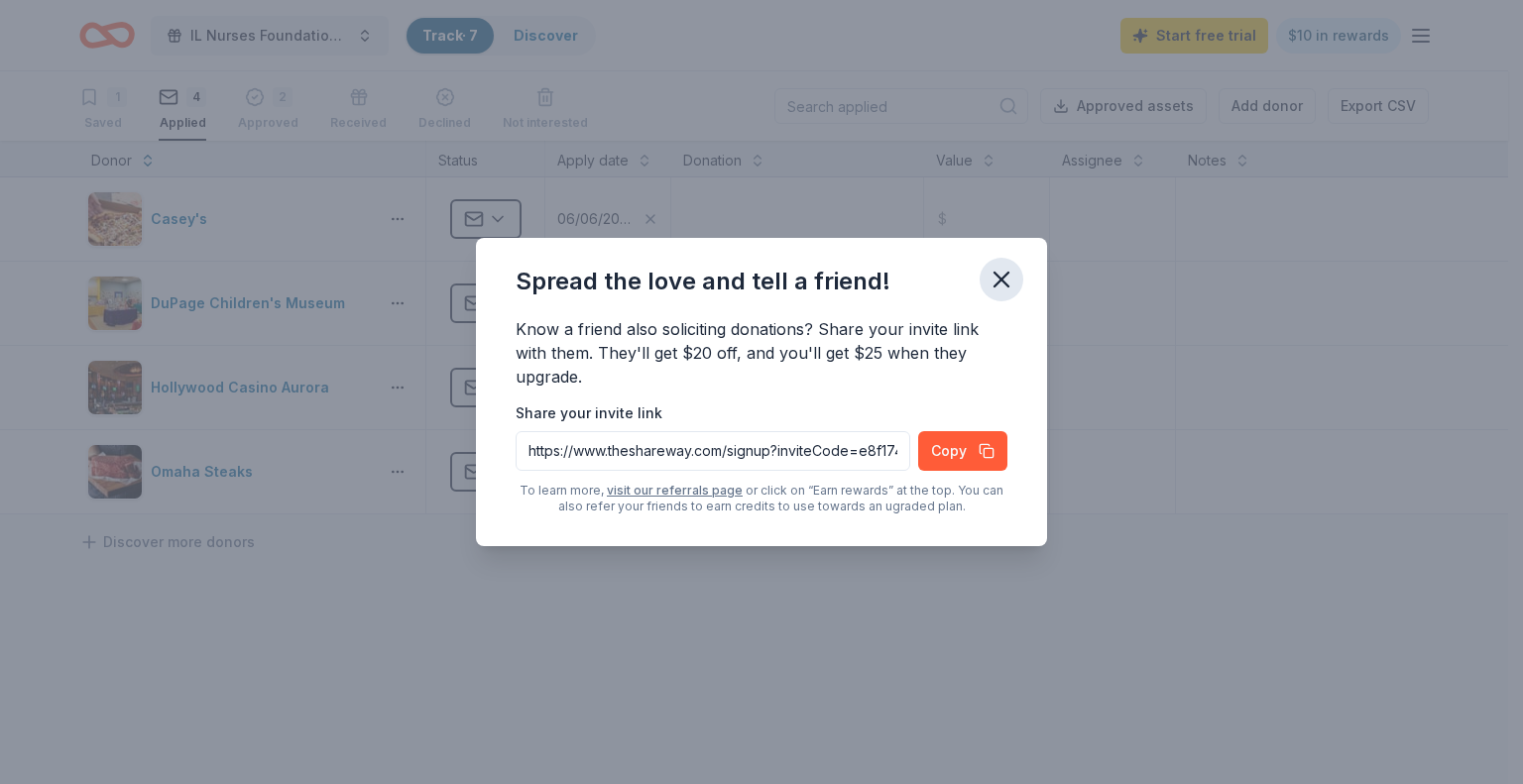 click 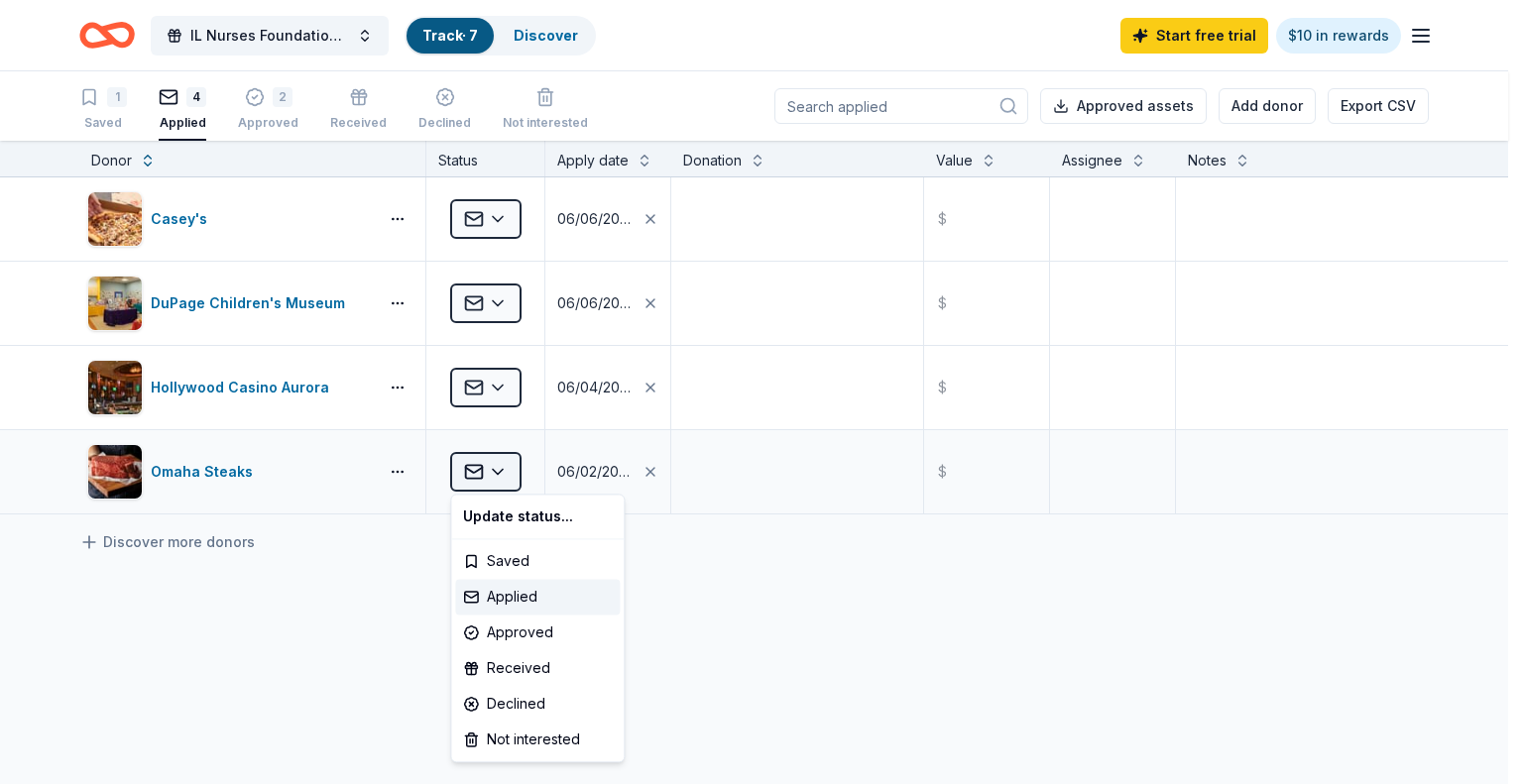 click on "IL Nurses Foundation Holiday Gala & Fundraiser Track  · 7 Discover Start free  trial $10 in rewards 1 Saved 4 Applied 2 Approved Received Declined Not interested  Approved assets Add donor Export CSV Donor Status Apply date Donation Value Assignee Notes Casey's Applied 06/06/2025 $ DuPage Children's Museum Applied 06/06/2025 $ Hollywood Casino Aurora Applied 06/04/2025 $ Omaha Steaks  Applied 06/02/2025 $   Discover more donors Saved Update status... Saved Applied Approved Received Declined Not interested" at bounding box center [762, 392] 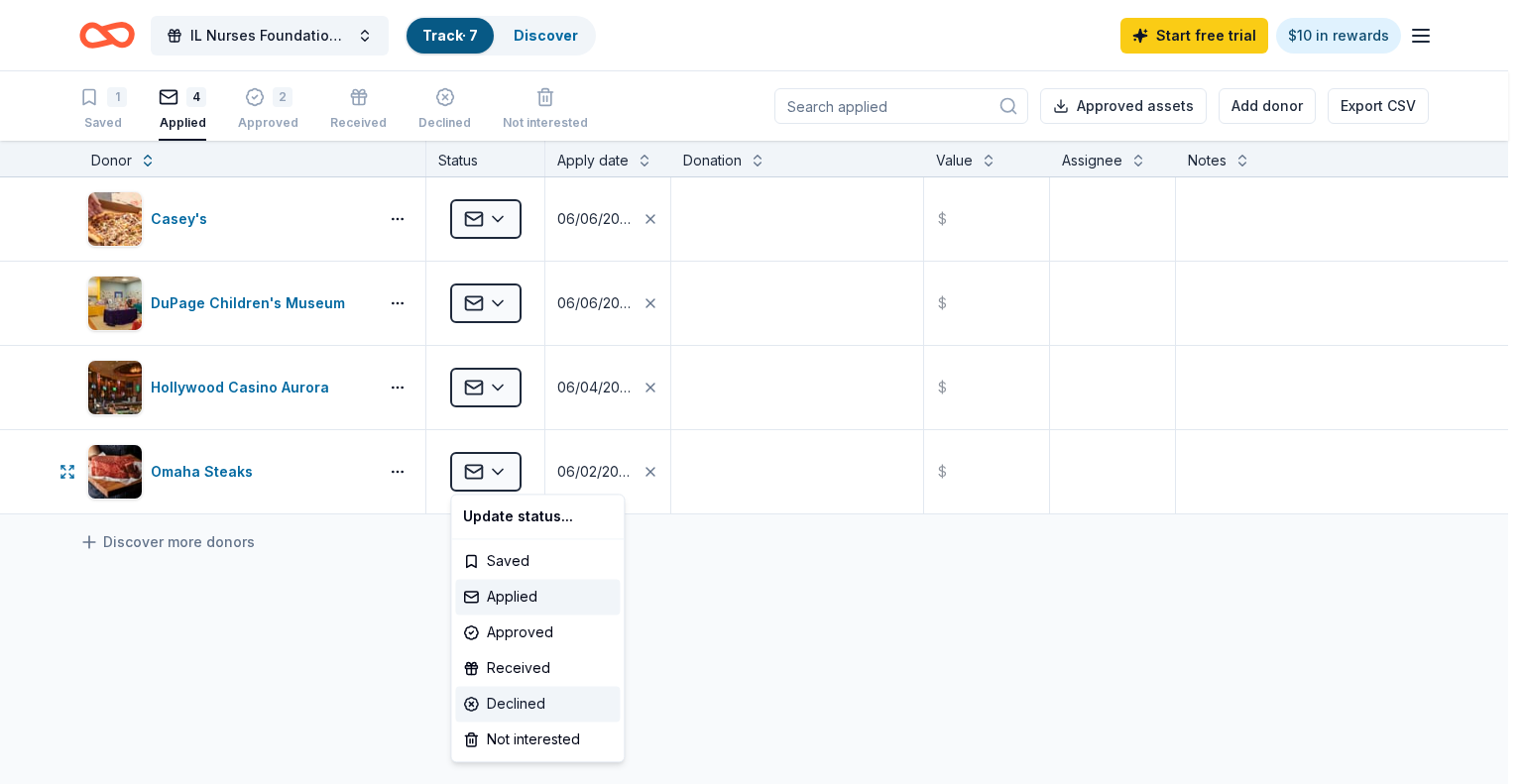 click on "Declined" at bounding box center [537, 704] 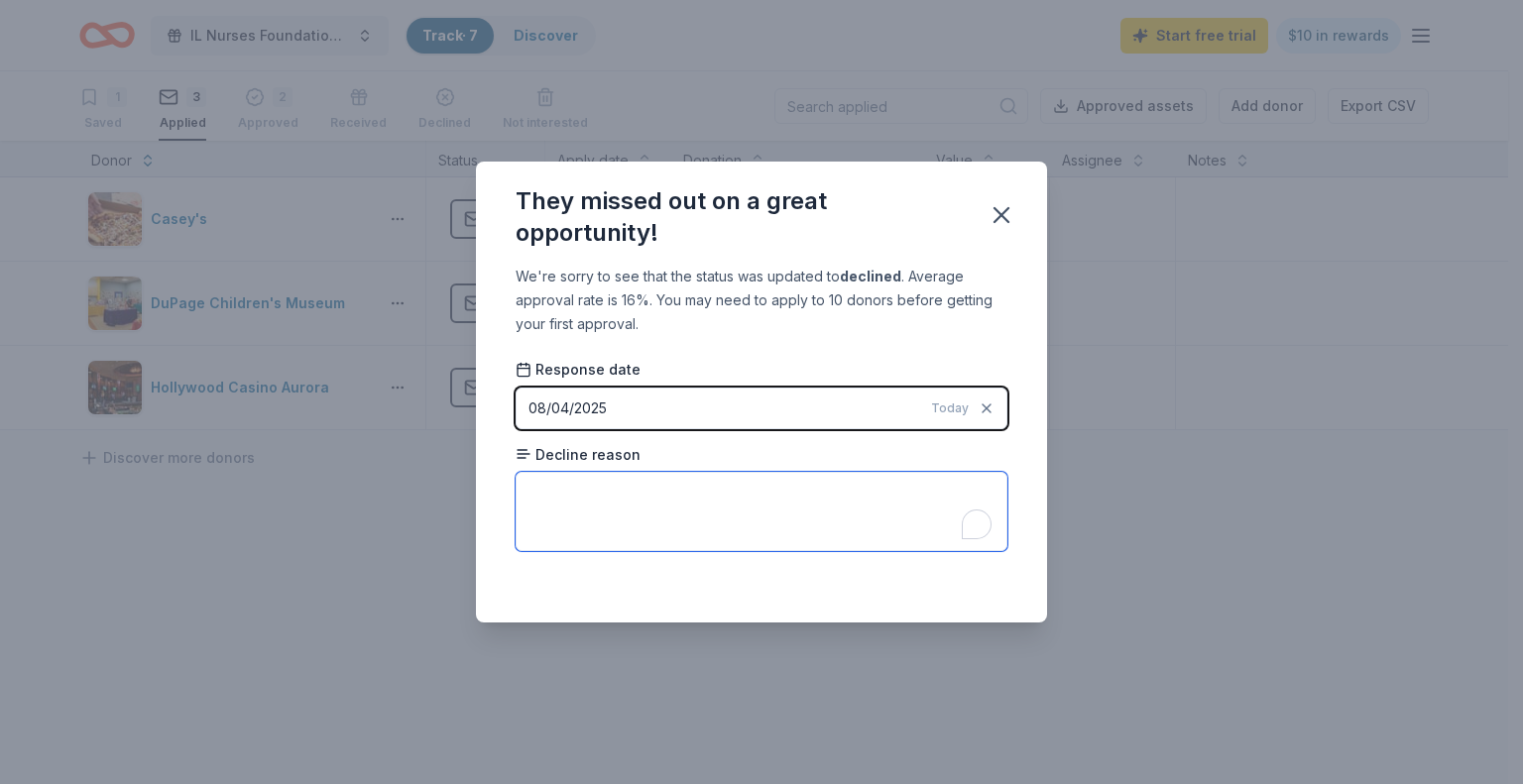 click at bounding box center [762, 511] 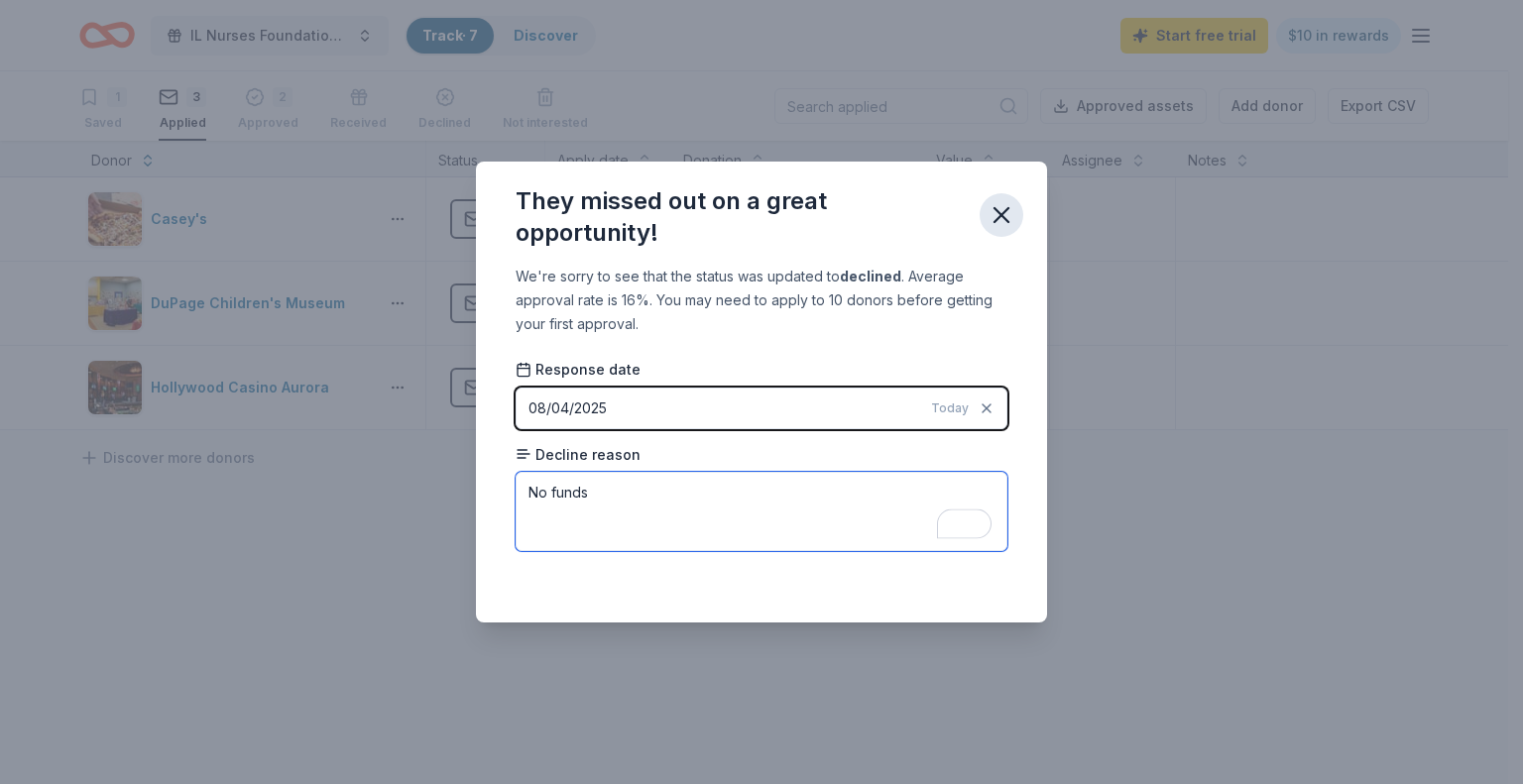 type on "No funds" 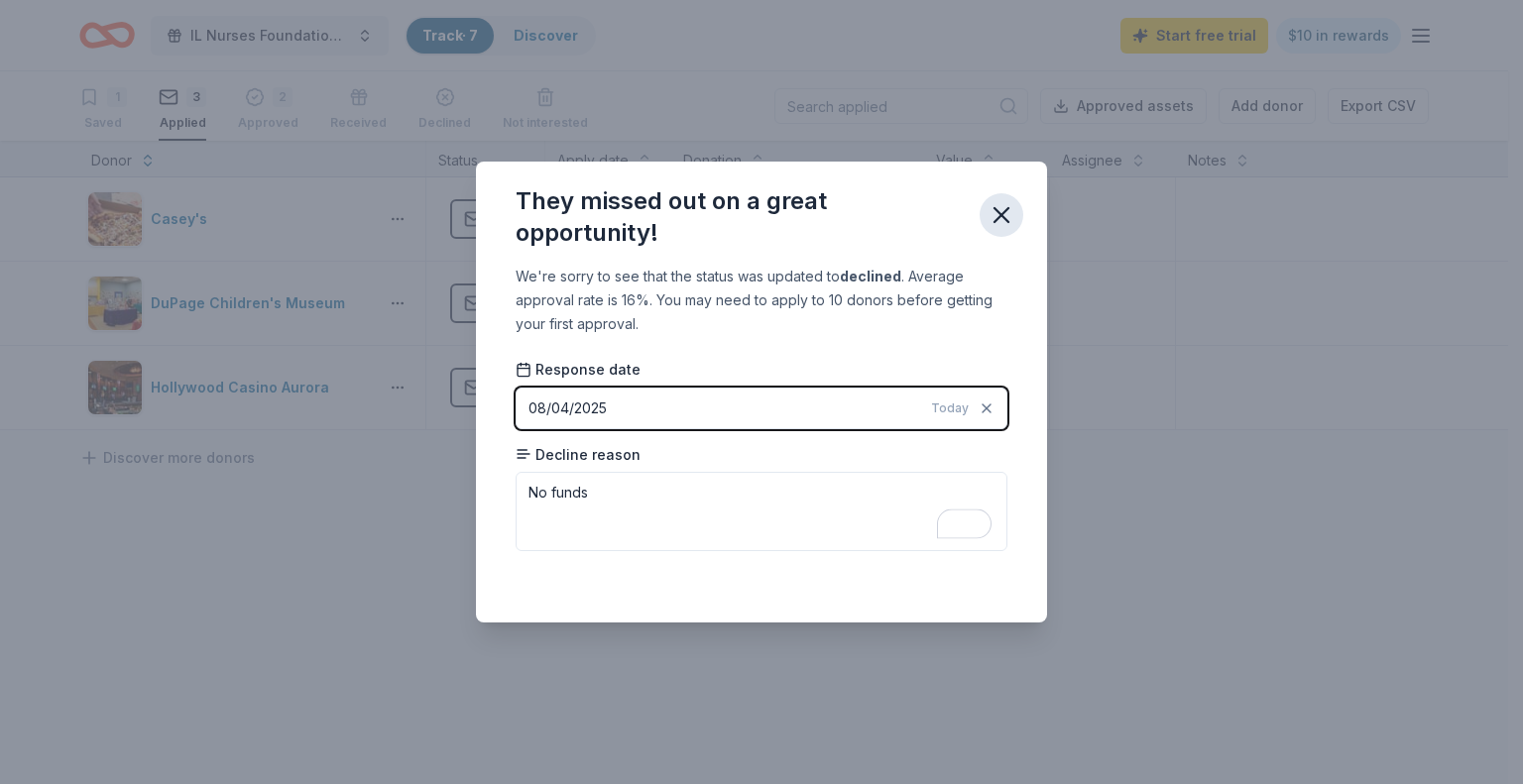 click 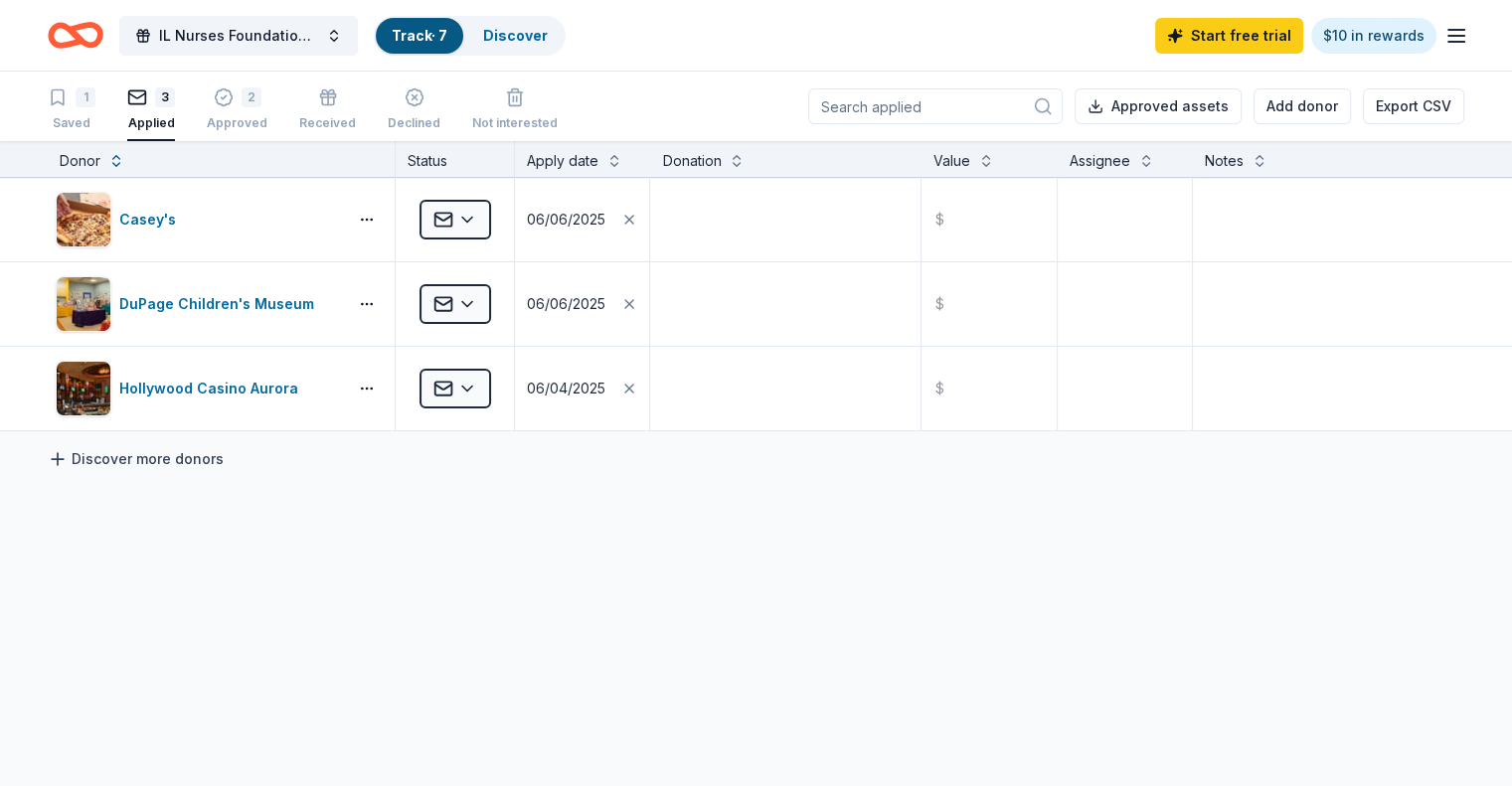 click on "Discover more donors" at bounding box center (135, 459) 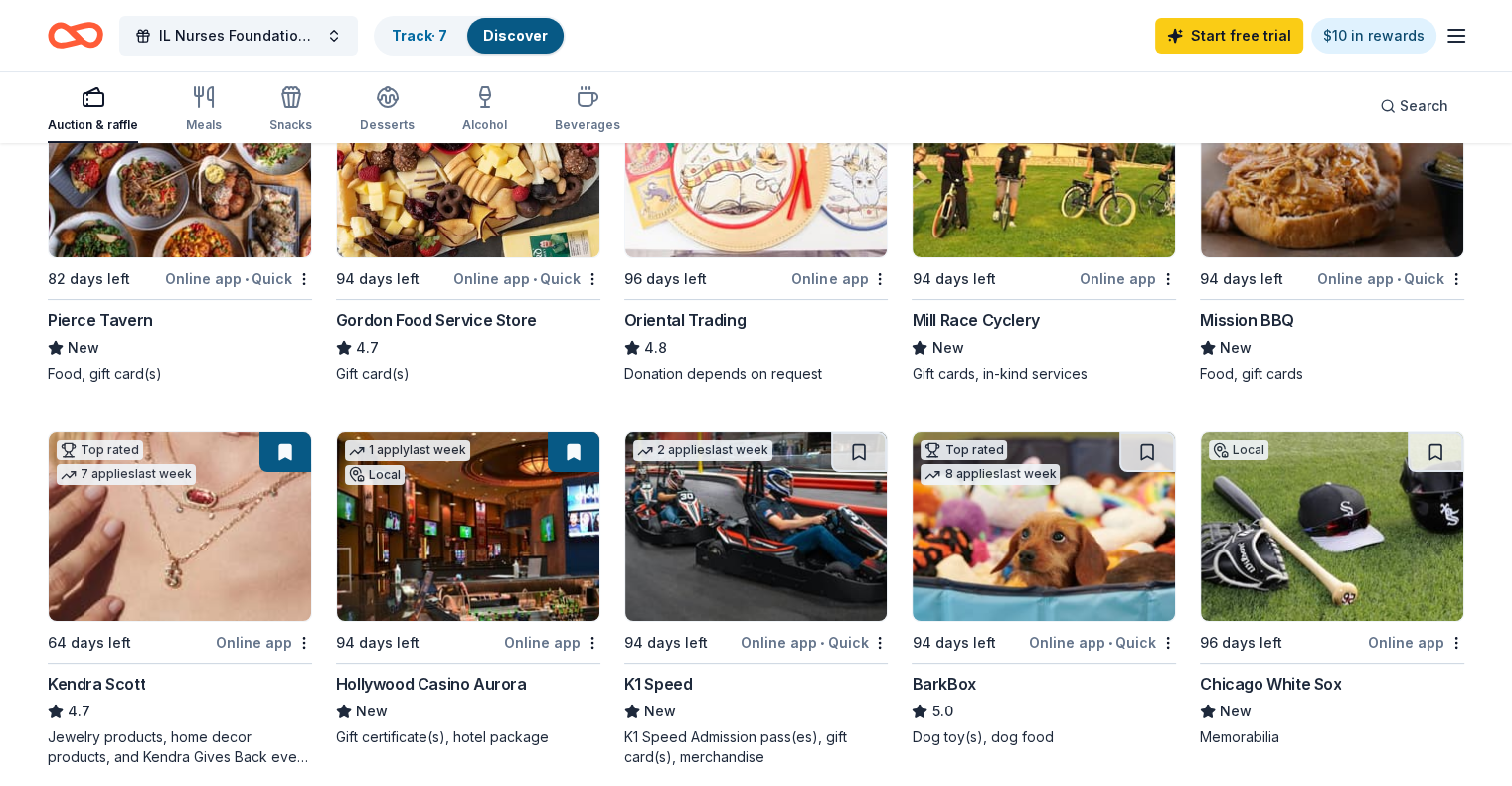 scroll, scrollTop: 397, scrollLeft: 0, axis: vertical 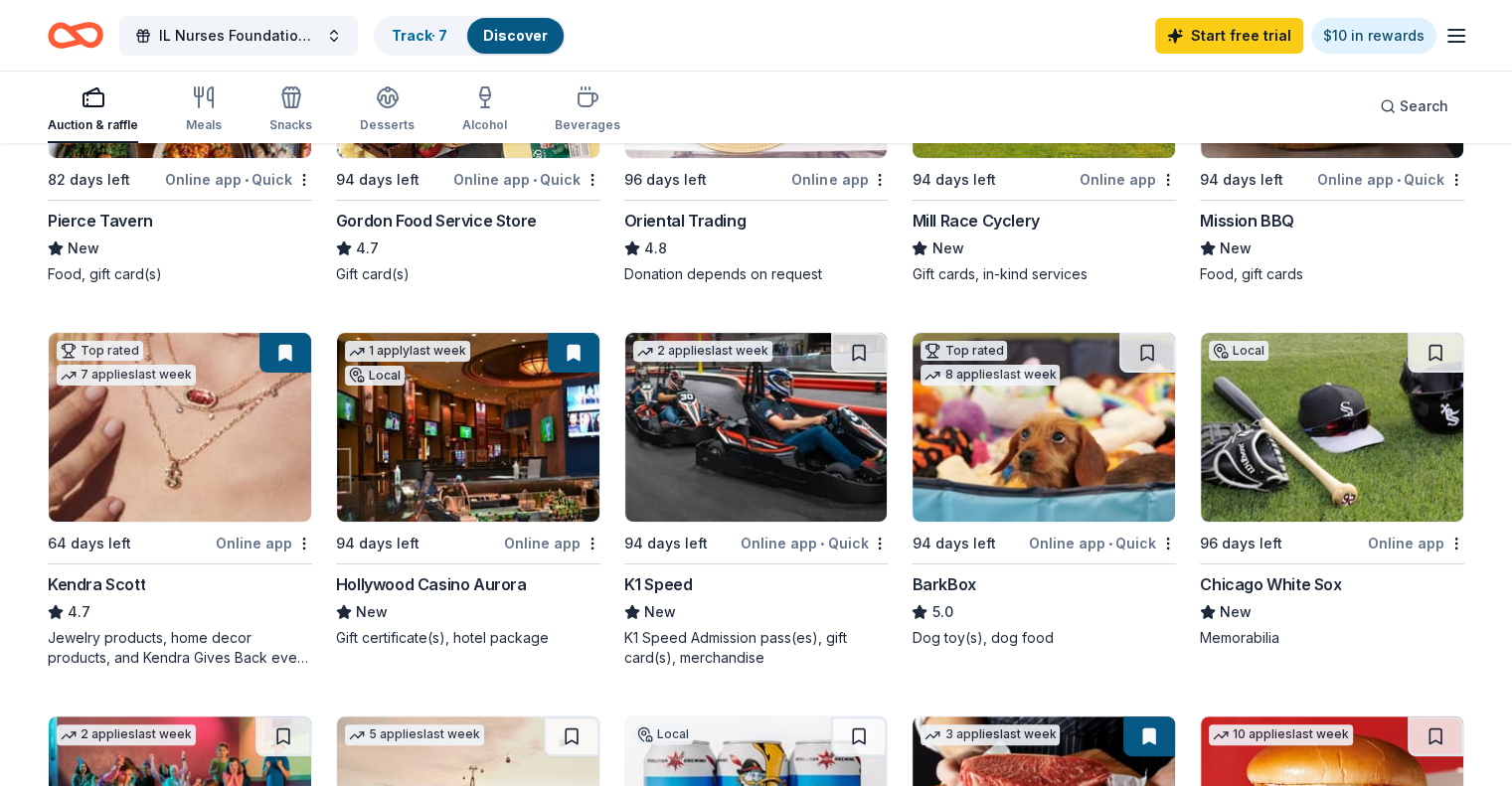 click on "K1 Speed Admission pass(es), gift card(s), merchandise" at bounding box center (756, 648) 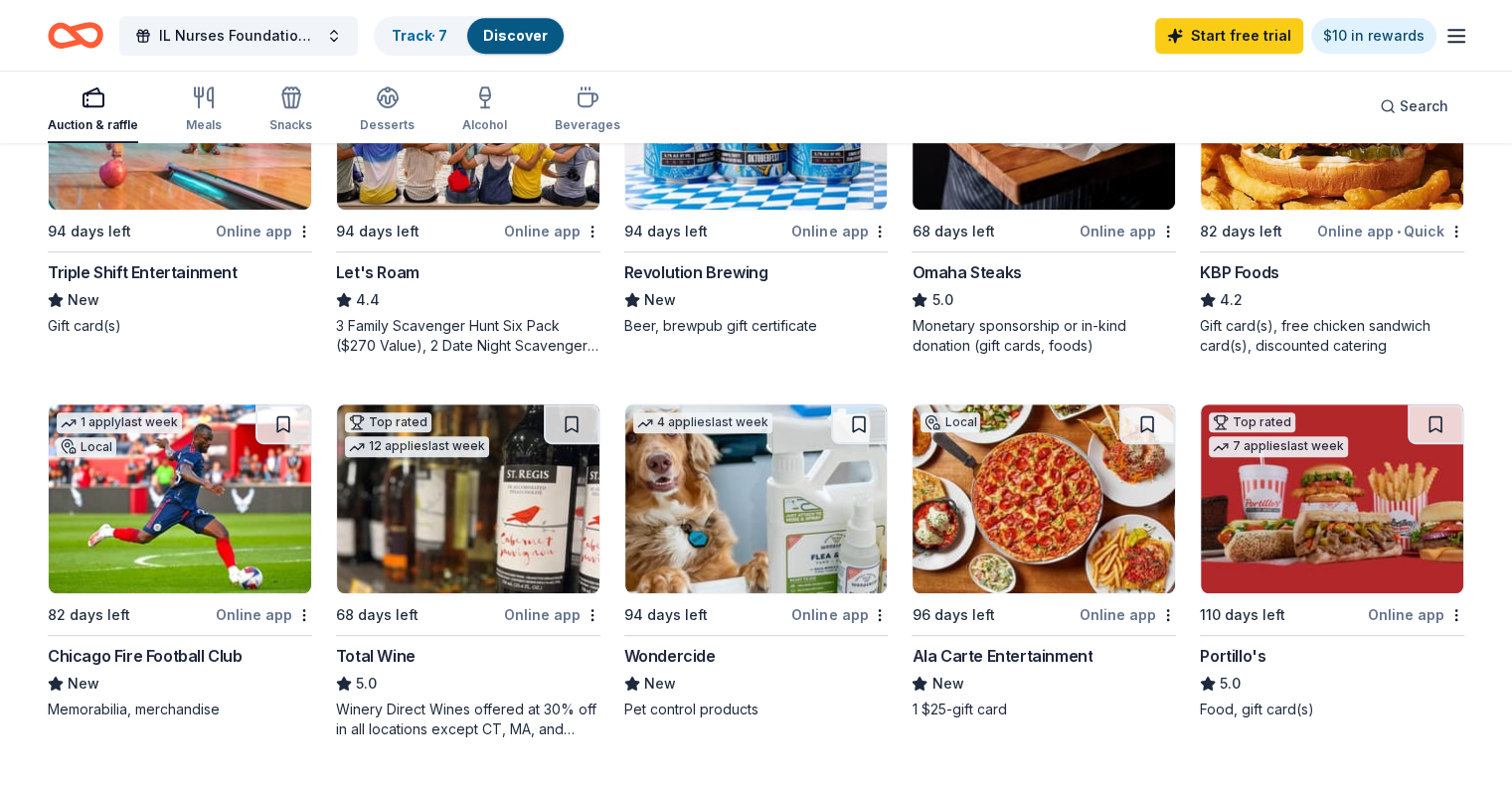 scroll, scrollTop: 1192, scrollLeft: 0, axis: vertical 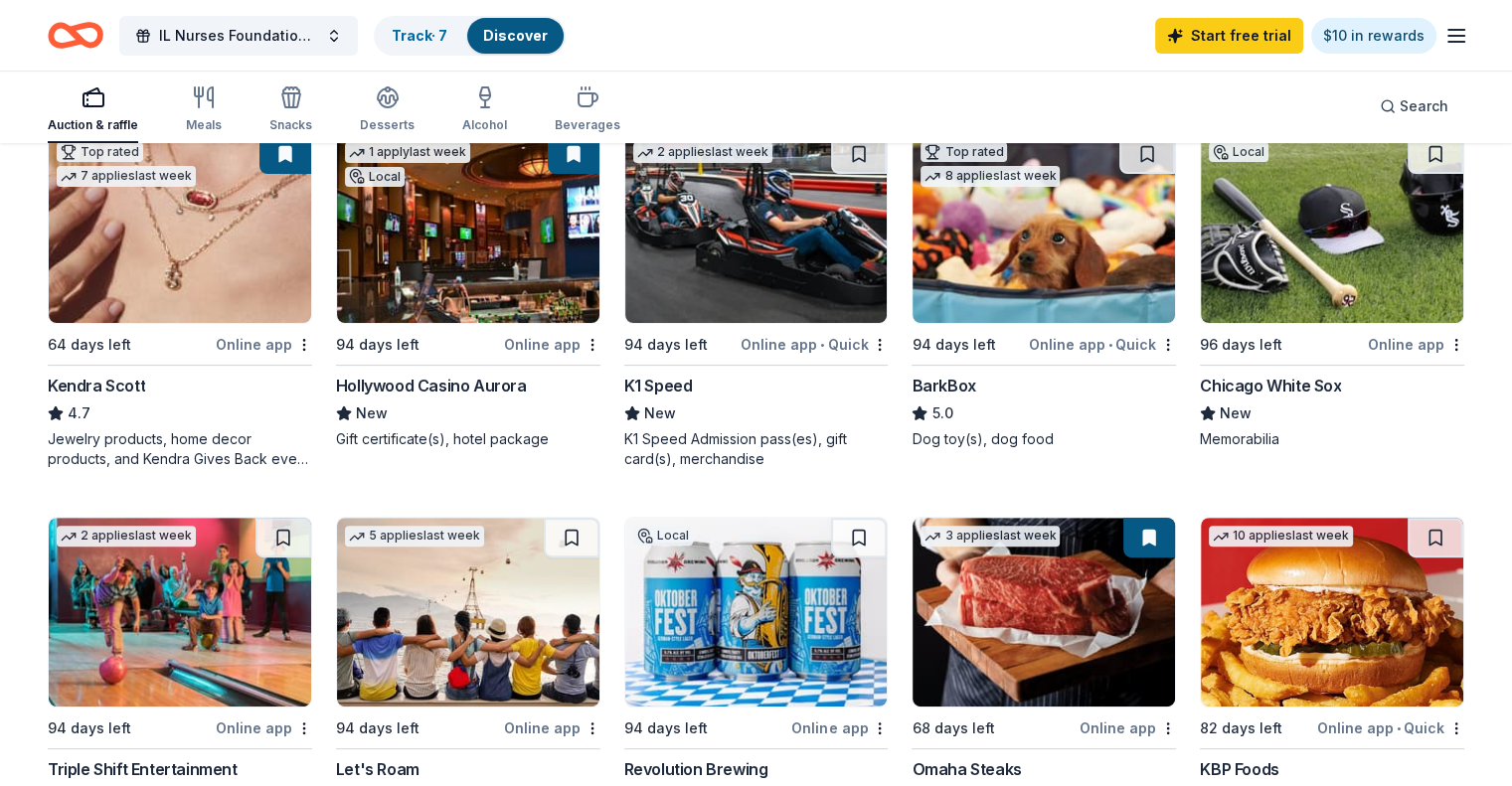 click on "Hollywood Casino Aurora" at bounding box center (431, 386) 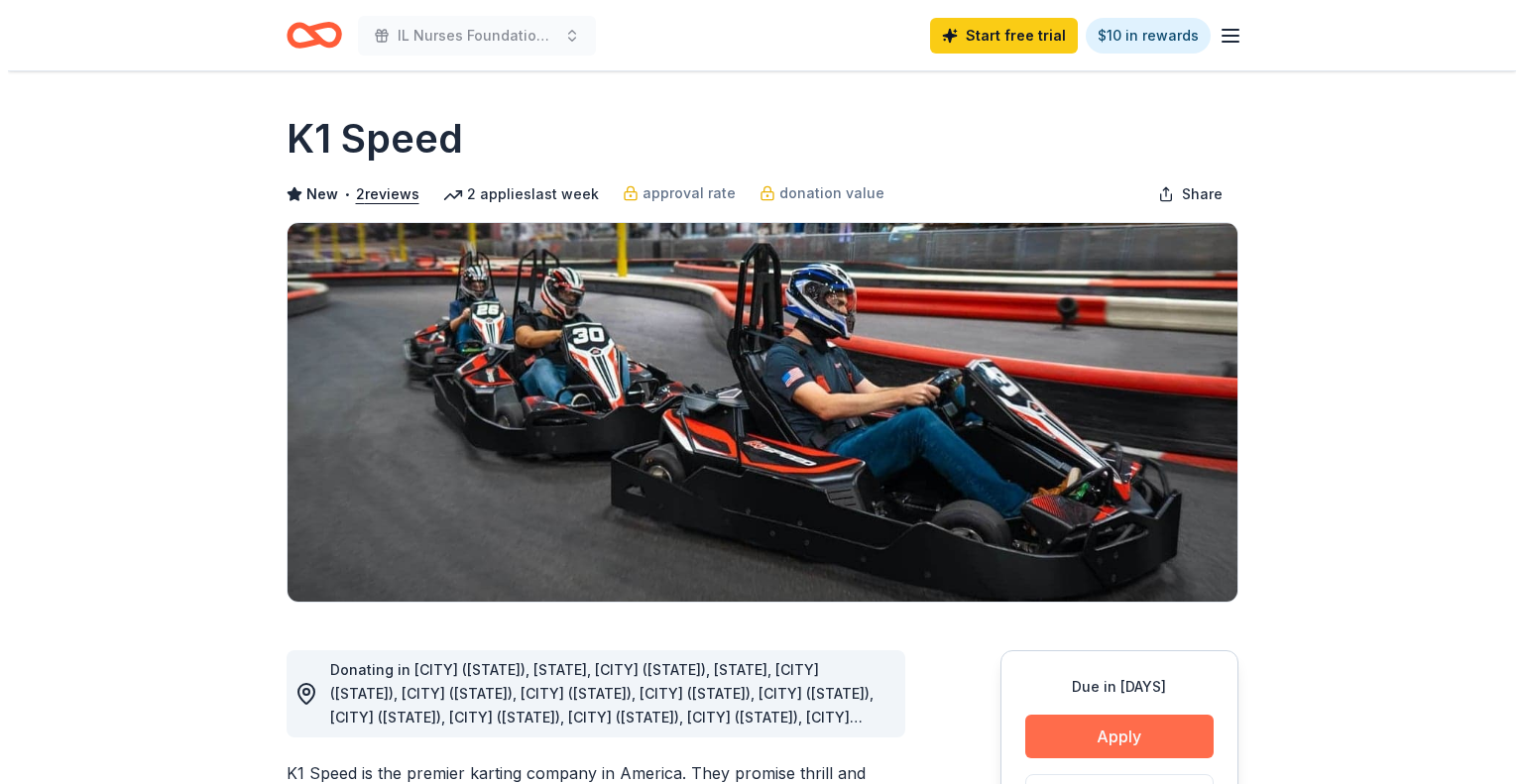 scroll, scrollTop: 0, scrollLeft: 0, axis: both 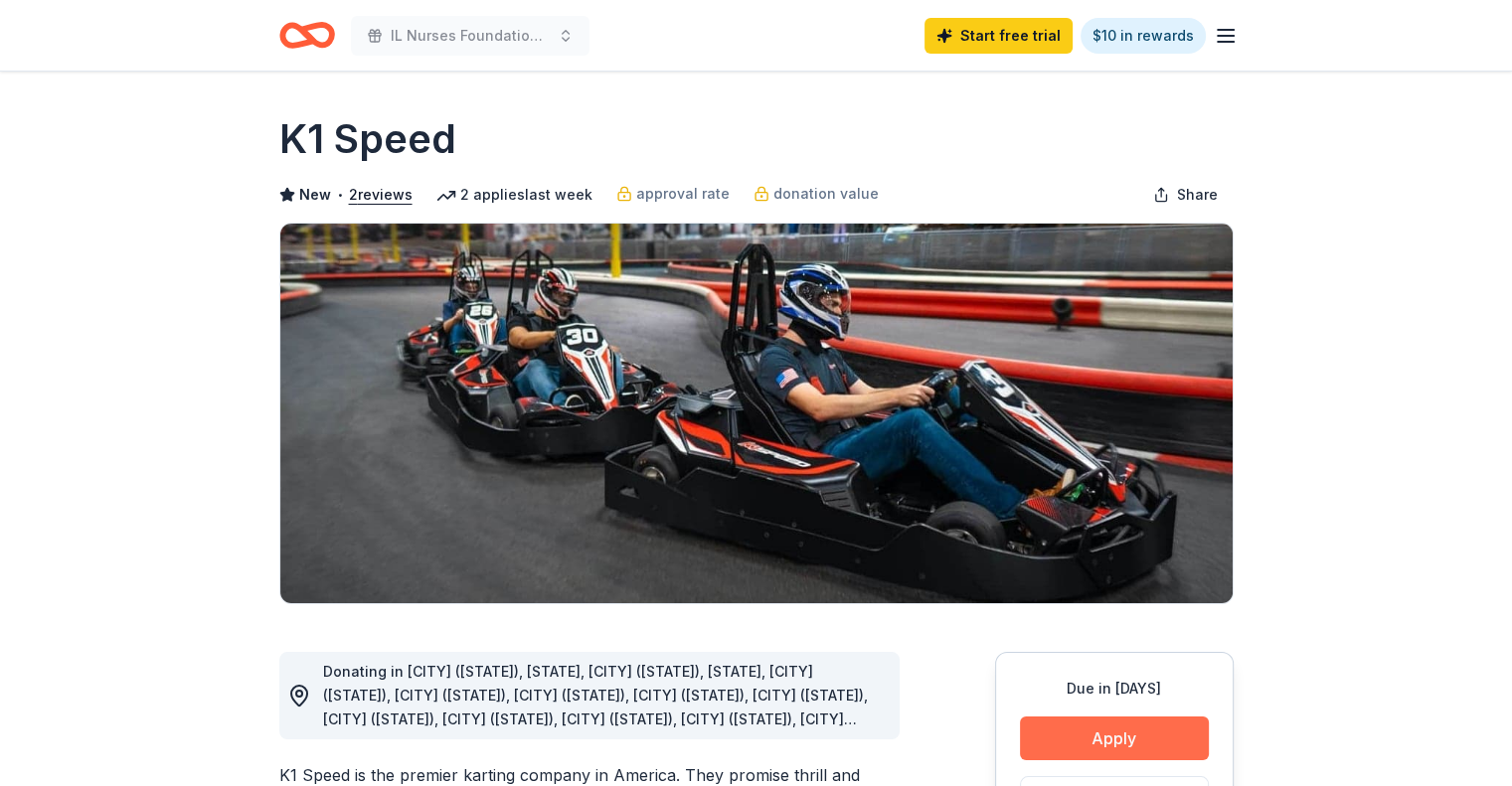 click on "Apply" at bounding box center (1114, 738) 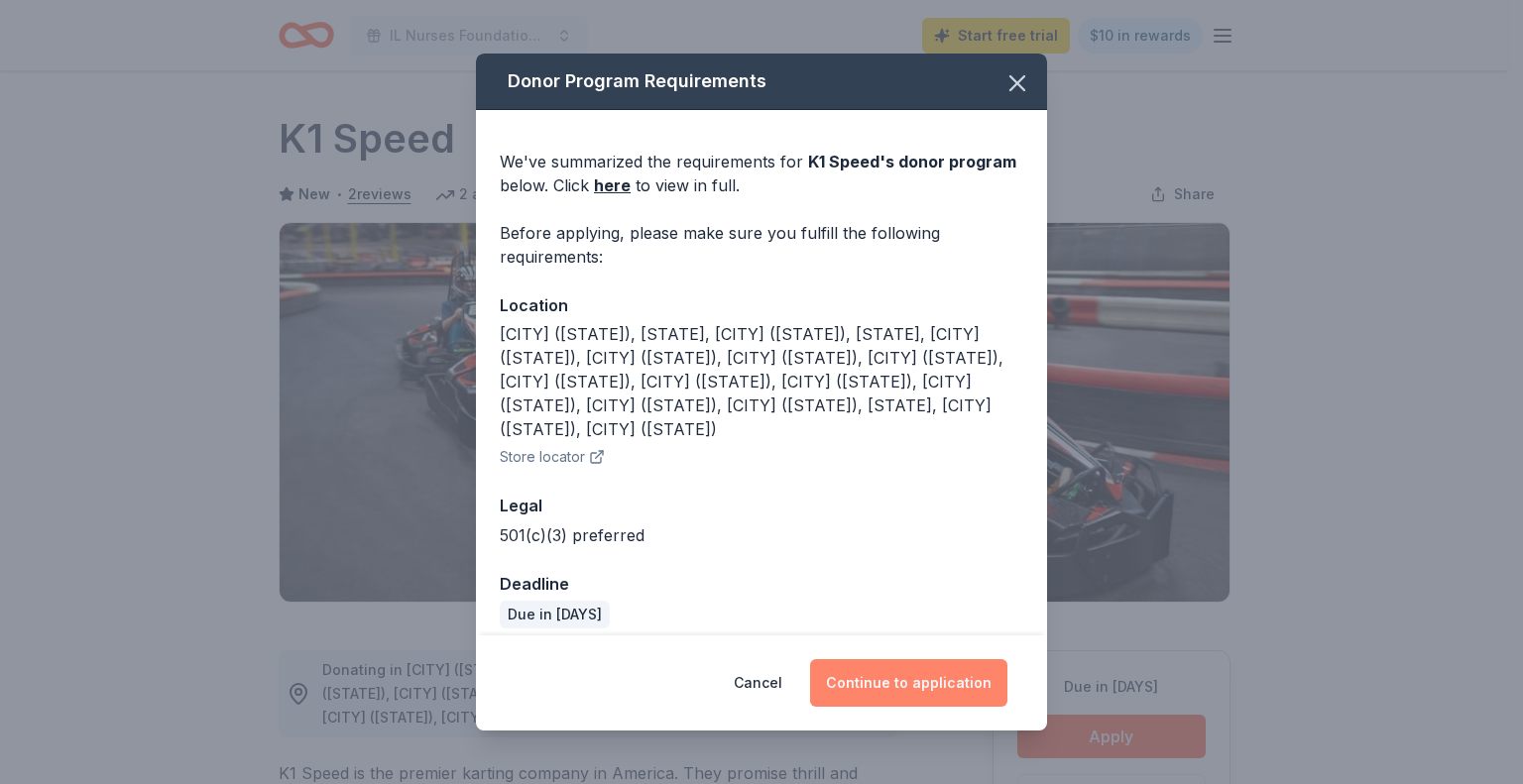 click on "Continue to application" at bounding box center (908, 683) 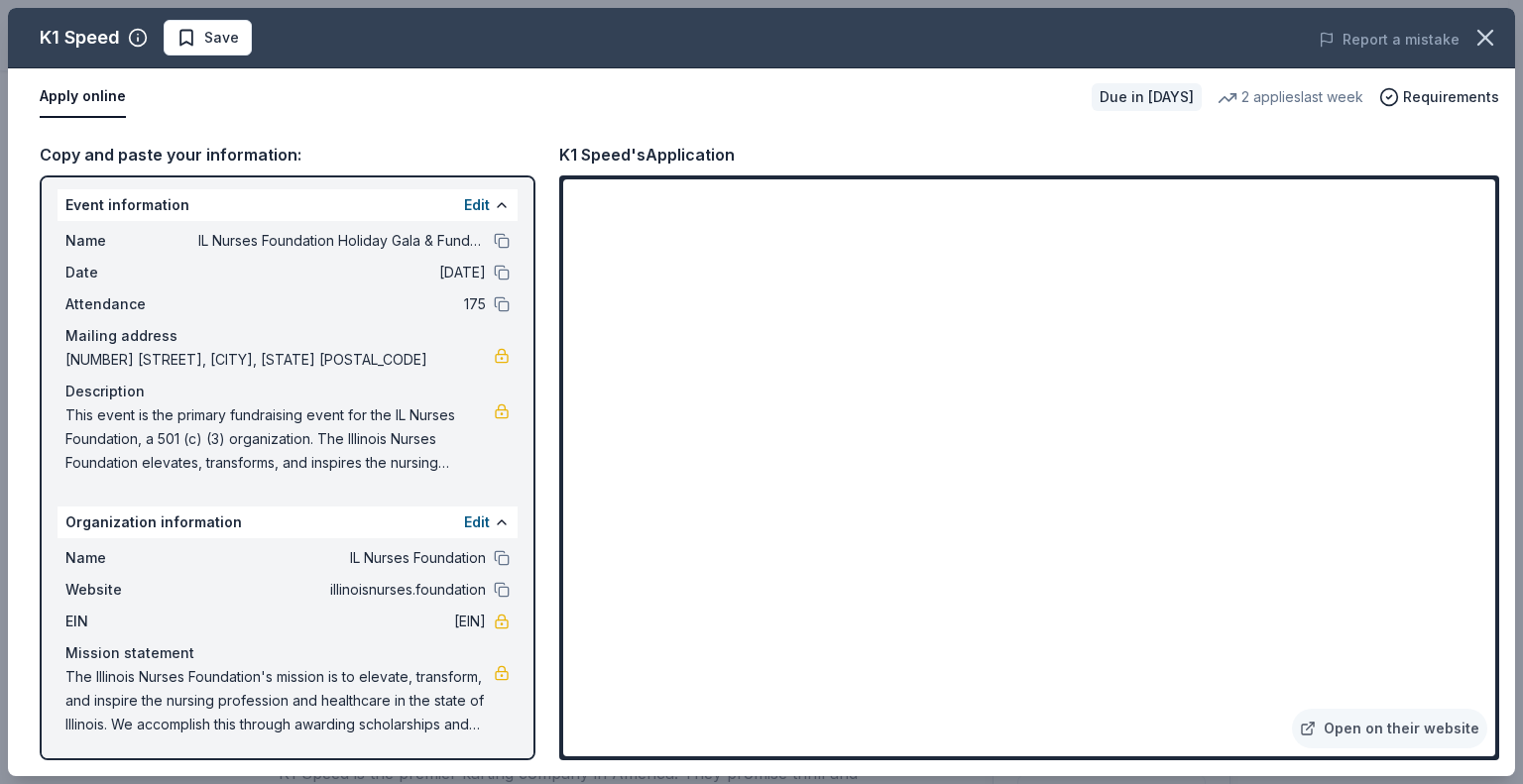 scroll, scrollTop: 0, scrollLeft: 0, axis: both 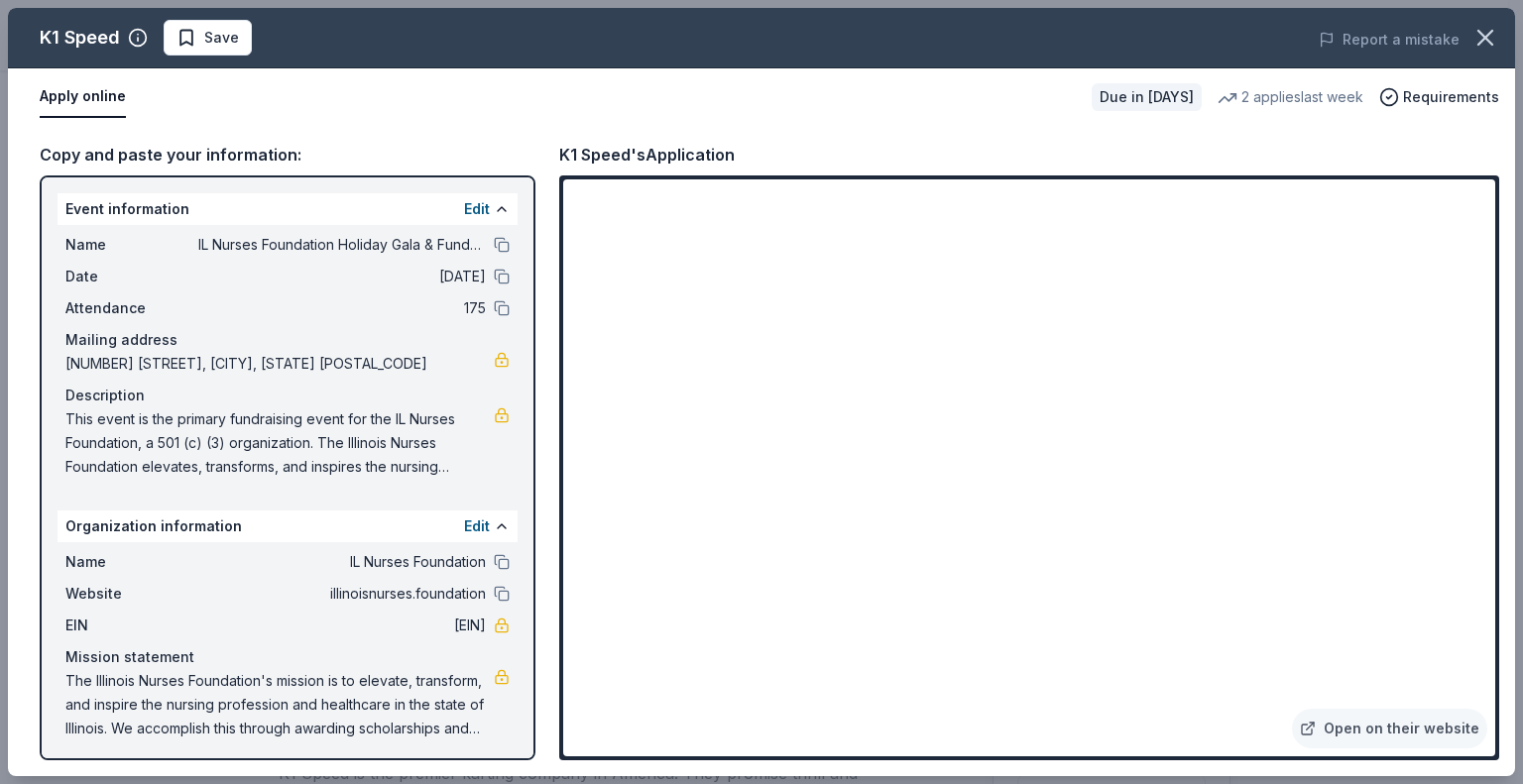 drag, startPoint x: 185, startPoint y: 313, endPoint x: 292, endPoint y: 119, distance: 221.55135 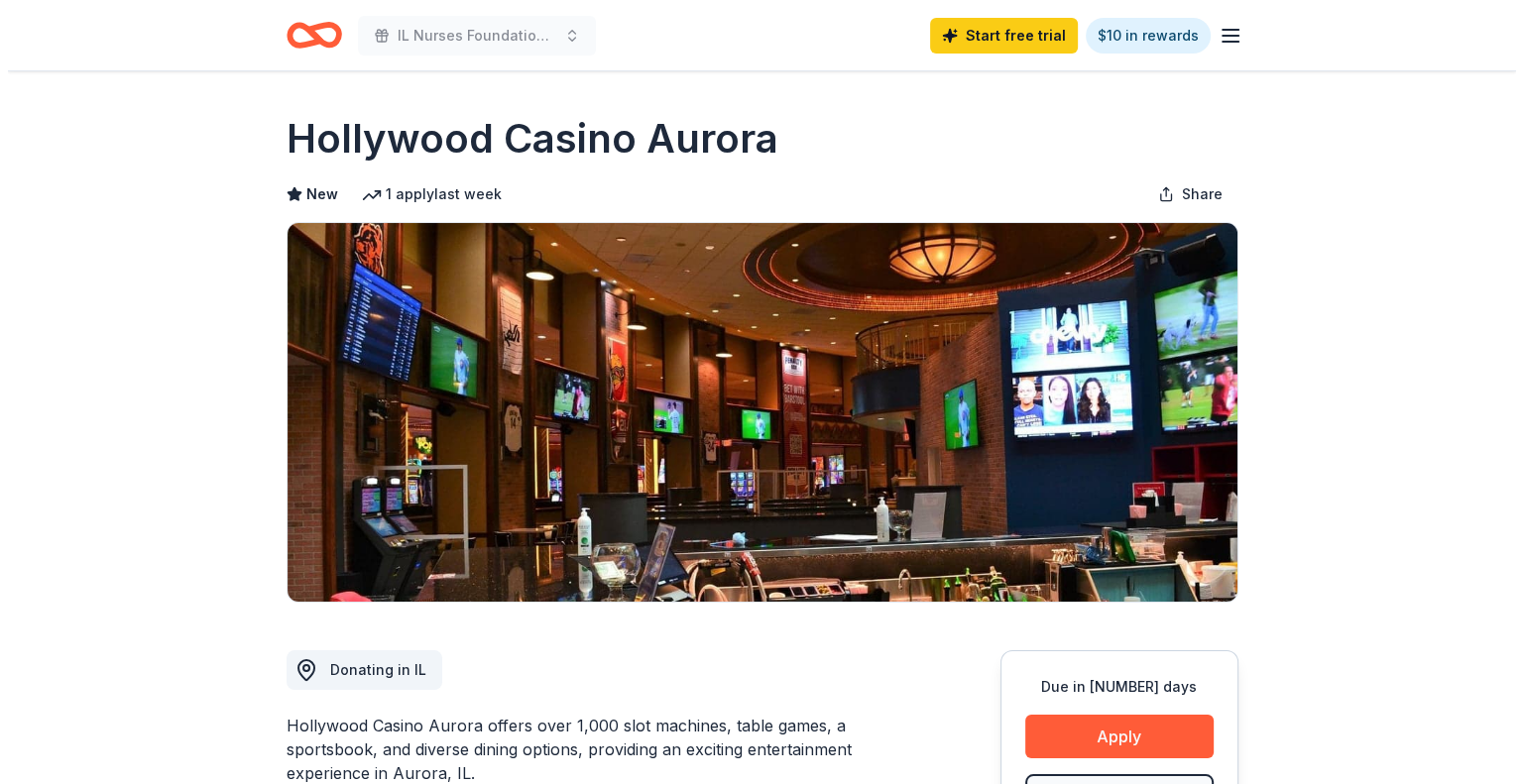 scroll, scrollTop: 99, scrollLeft: 0, axis: vertical 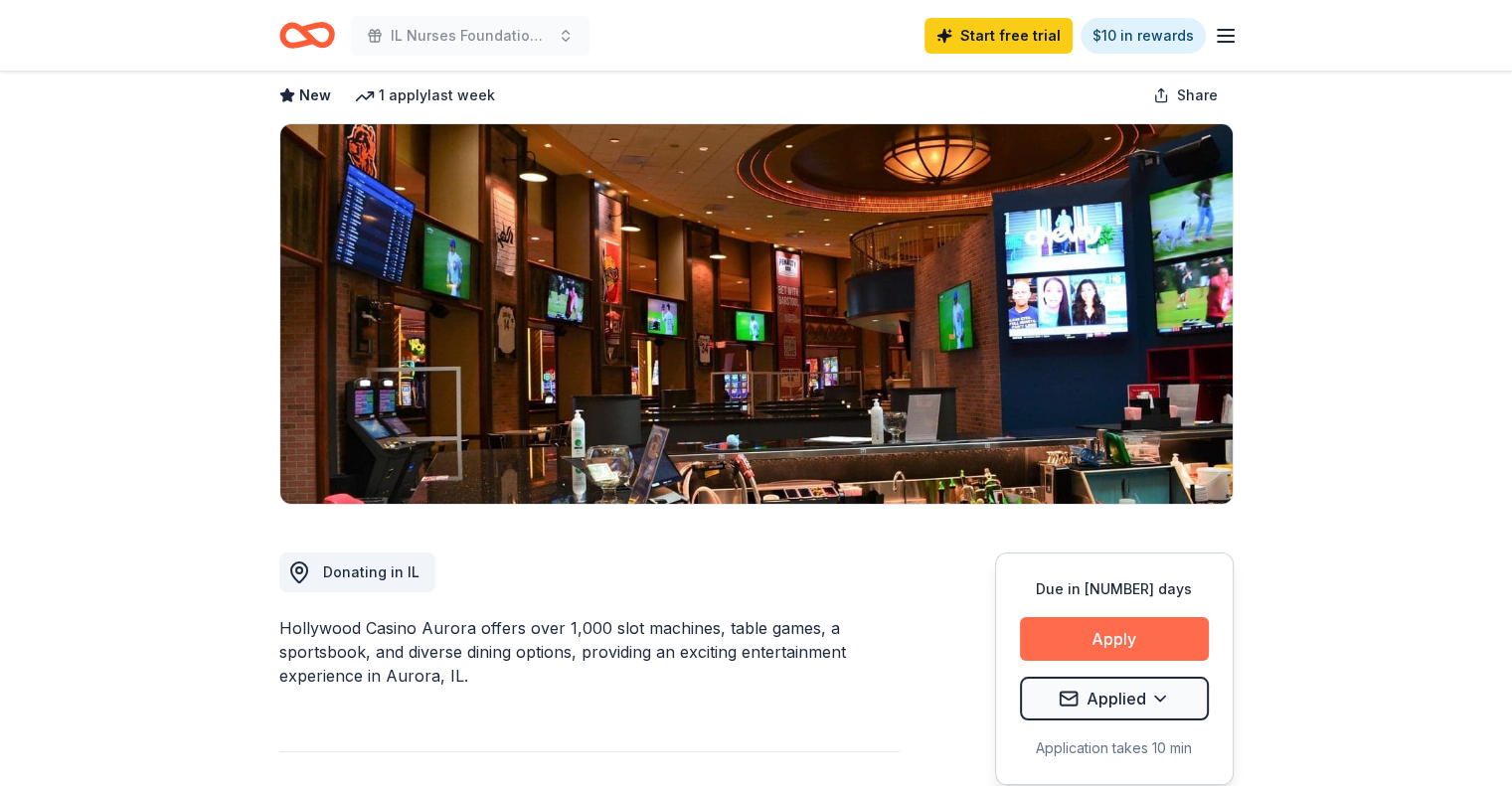 click on "Apply" at bounding box center (1114, 639) 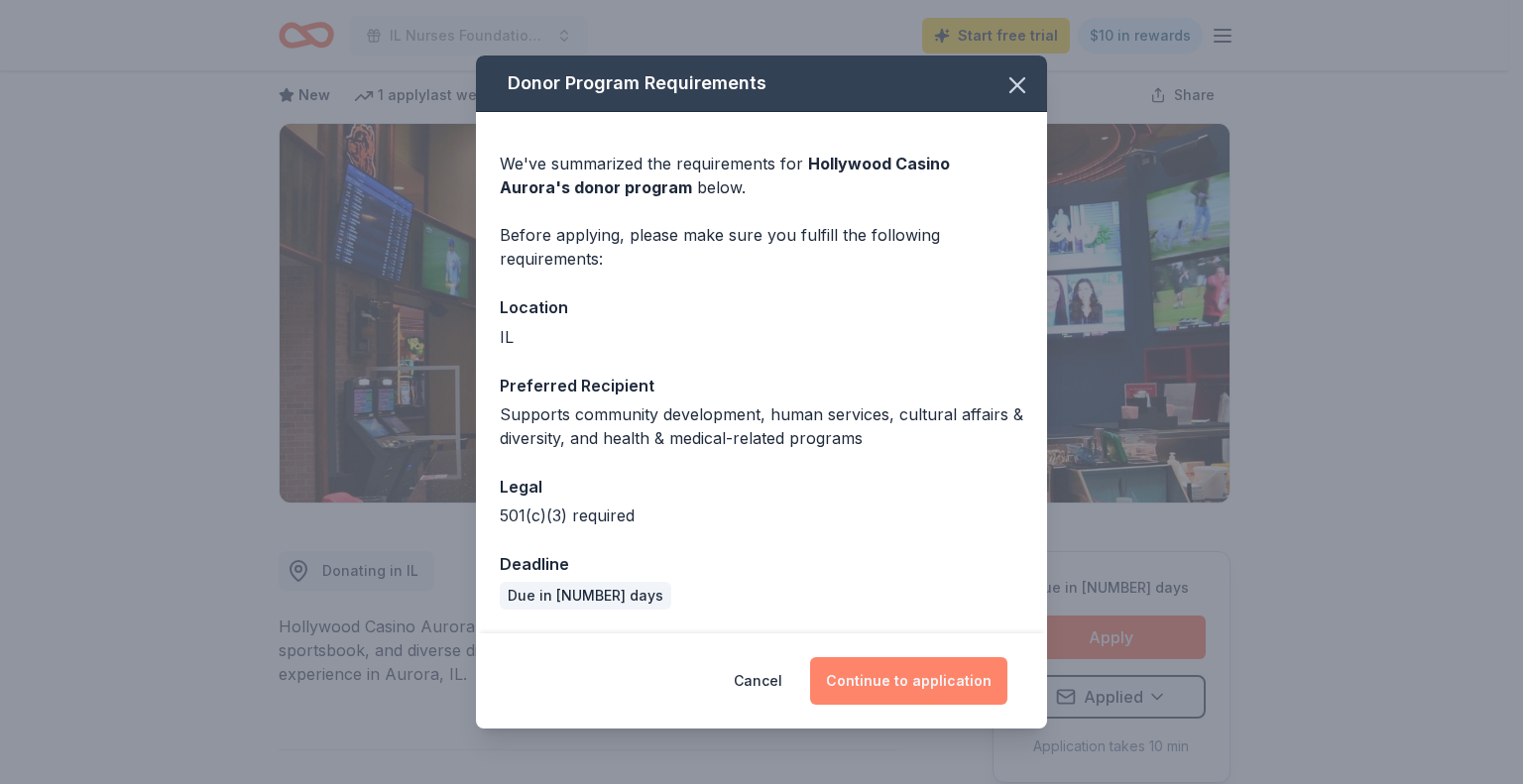 click on "Continue to application" at bounding box center [908, 681] 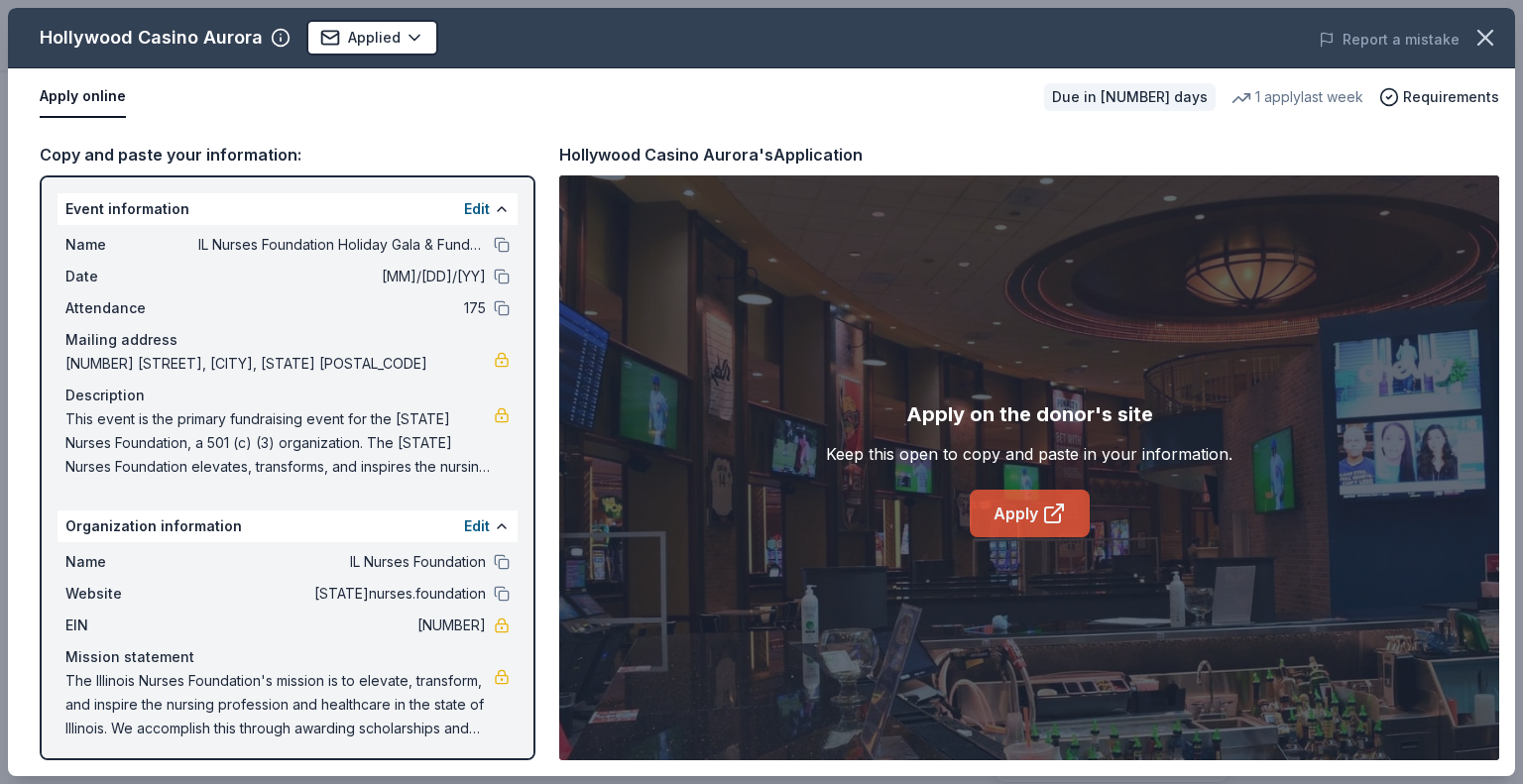 click on "Apply" at bounding box center (1029, 513) 